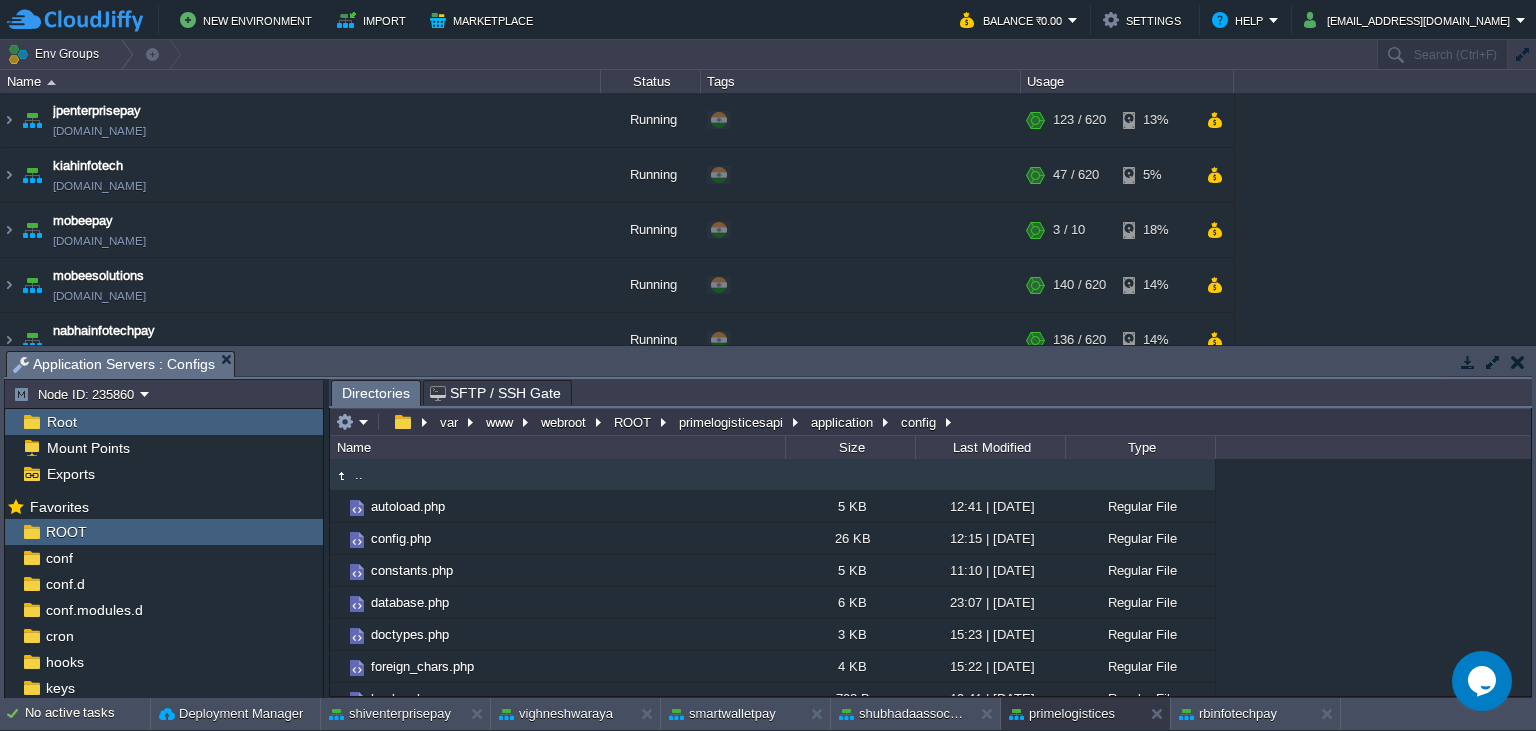 scroll, scrollTop: 0, scrollLeft: 0, axis: both 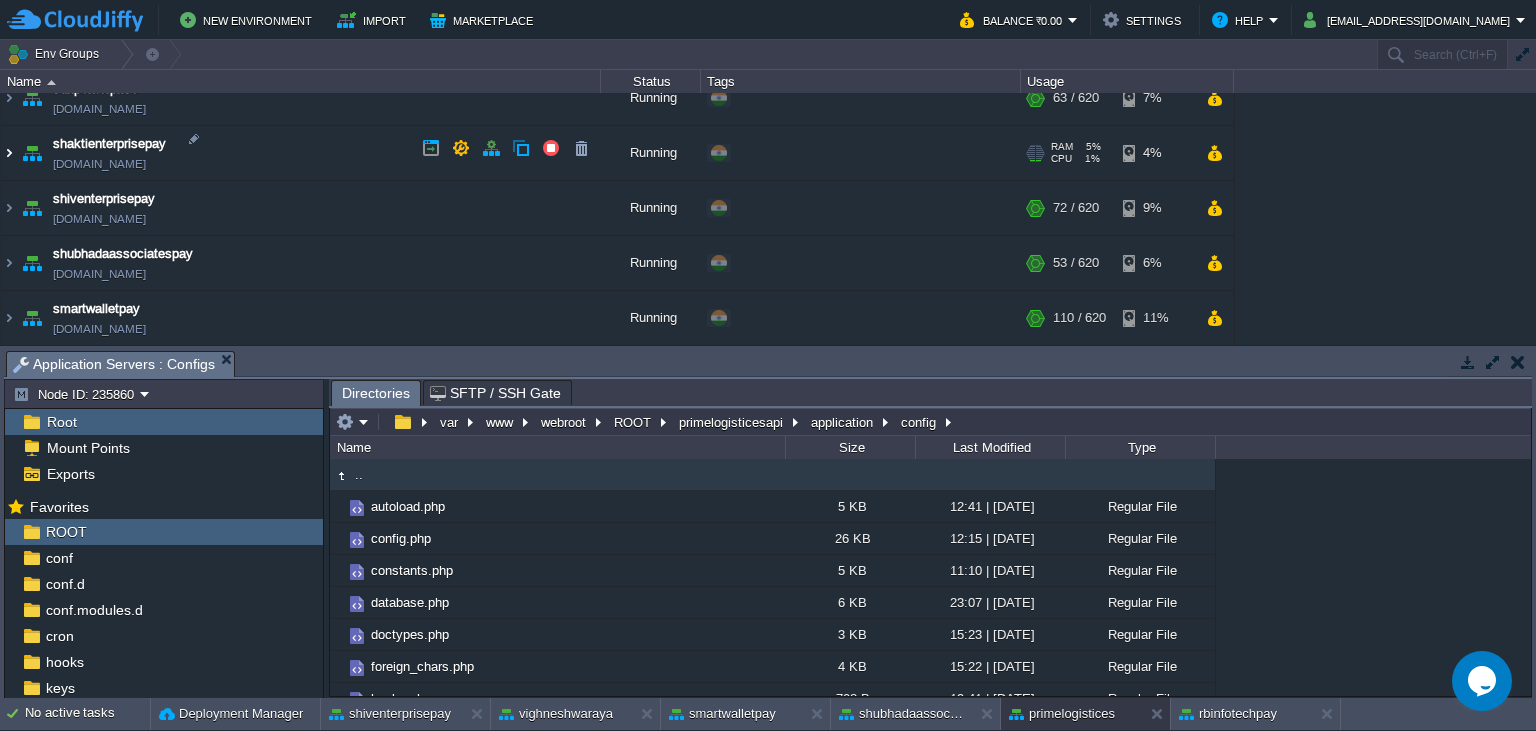click at bounding box center [9, 153] 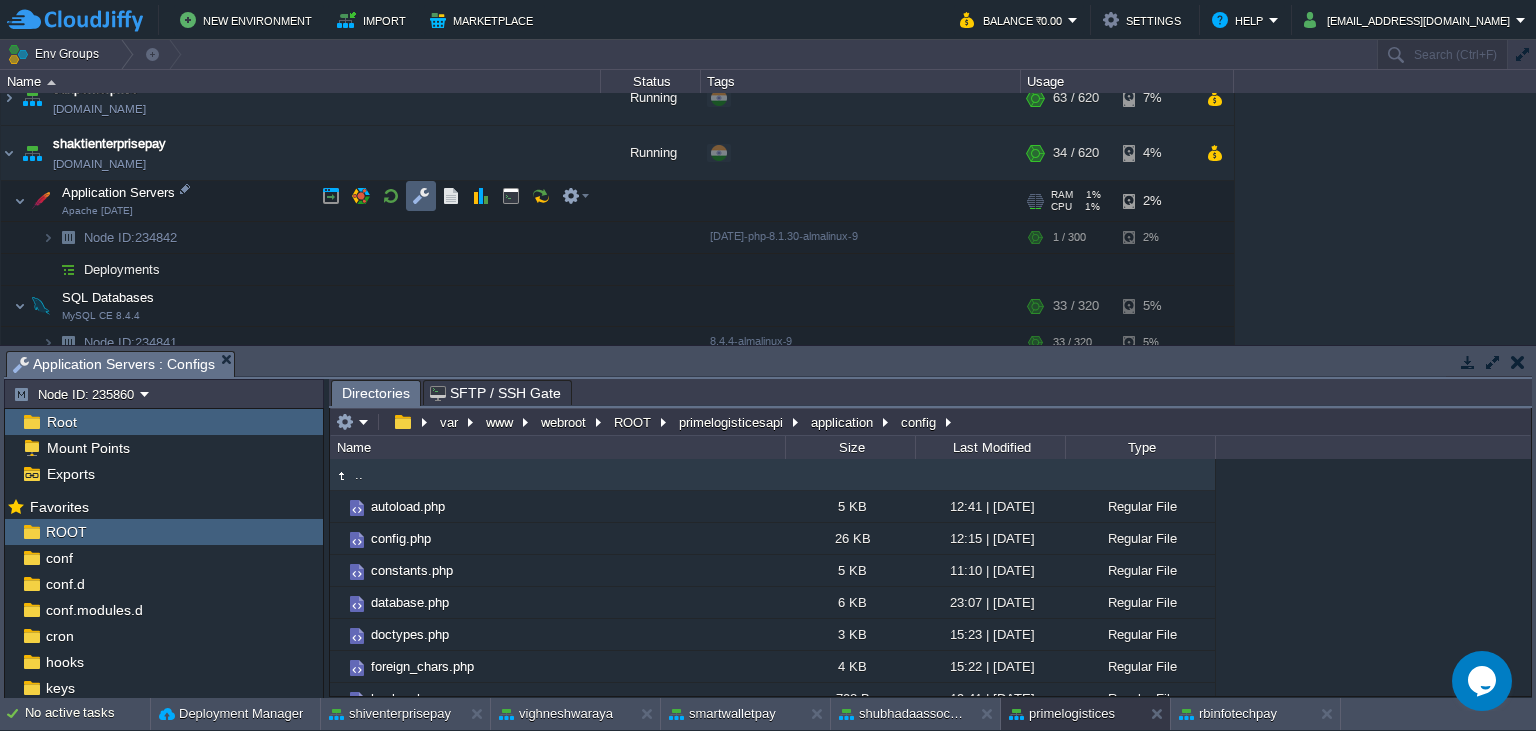 click at bounding box center [421, 196] 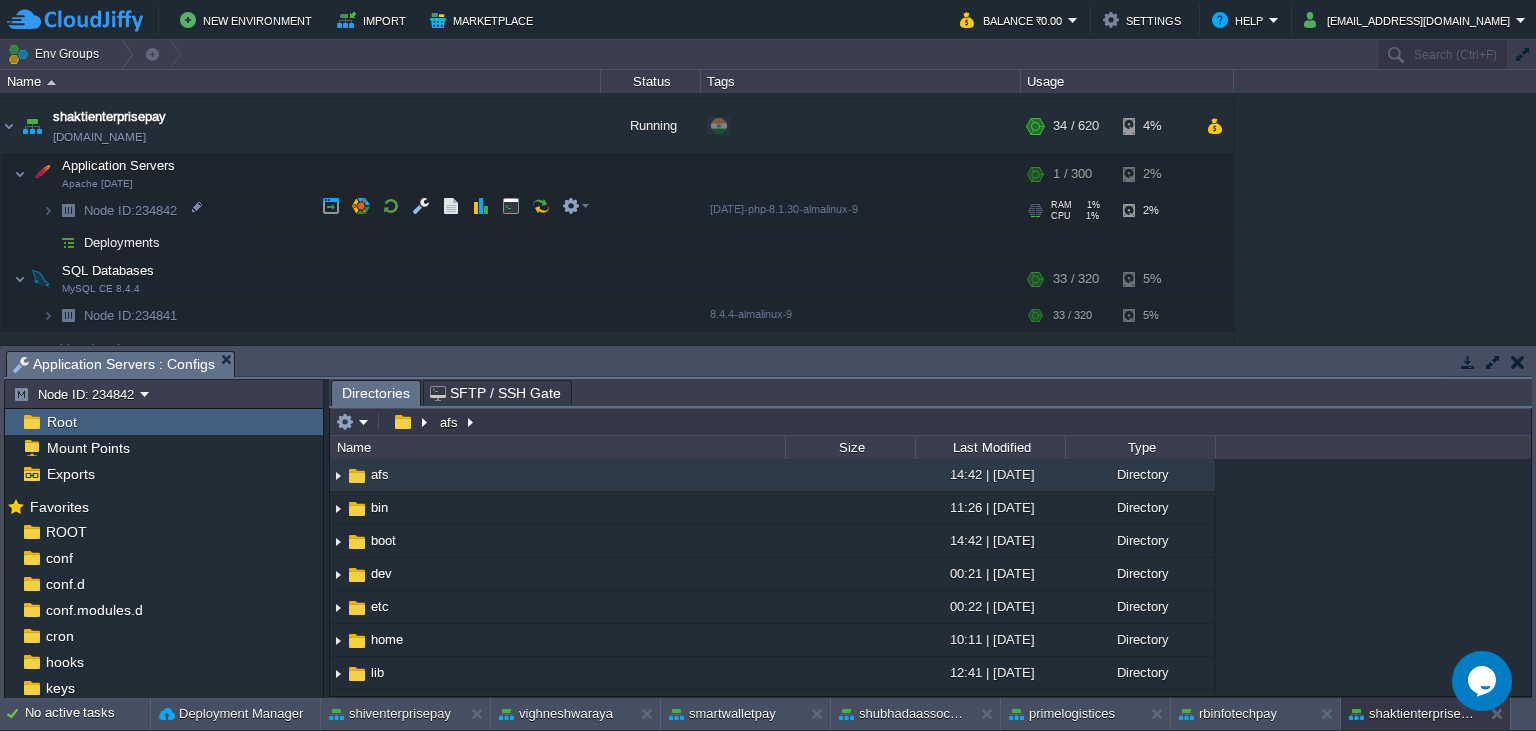 scroll, scrollTop: 983, scrollLeft: 0, axis: vertical 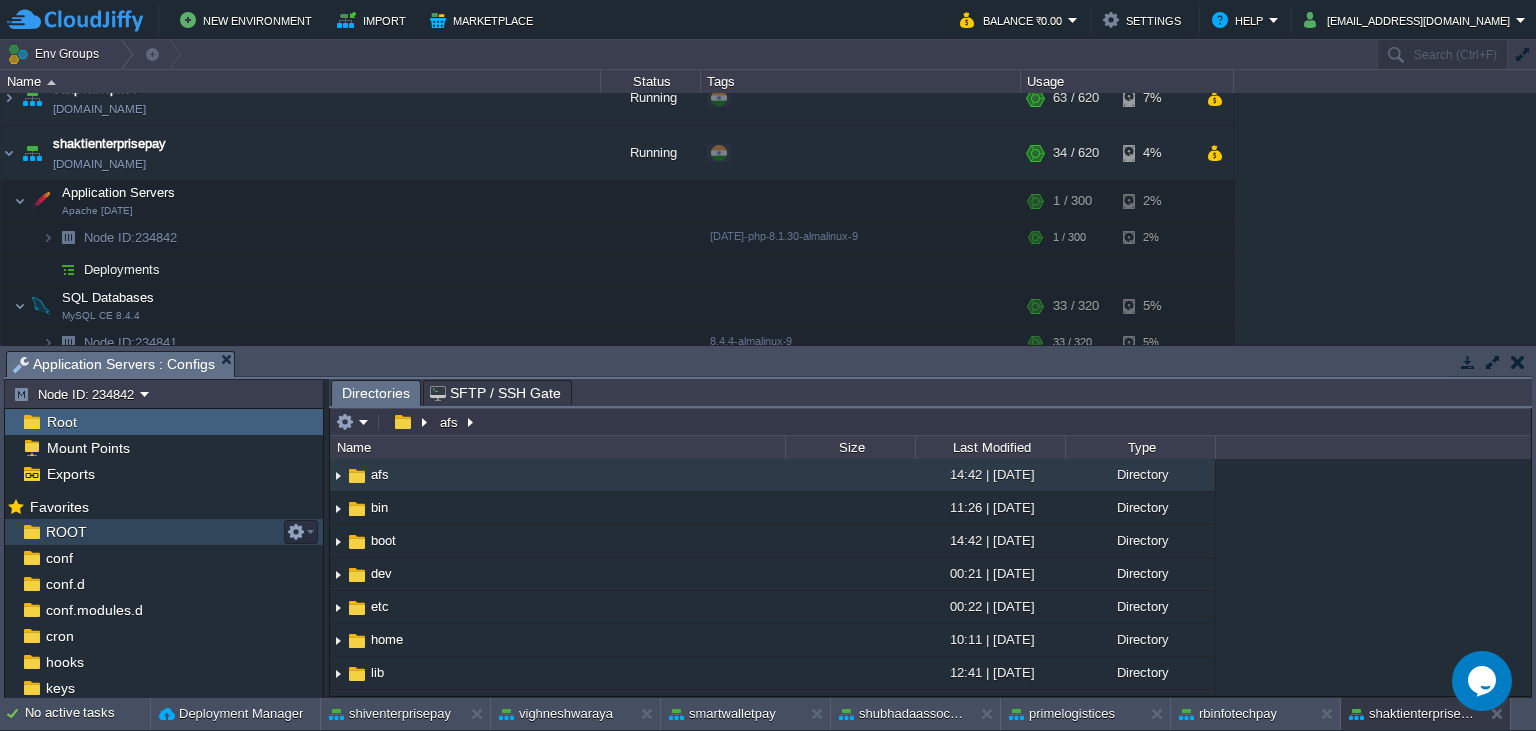 click on "ROOT" at bounding box center [66, 532] 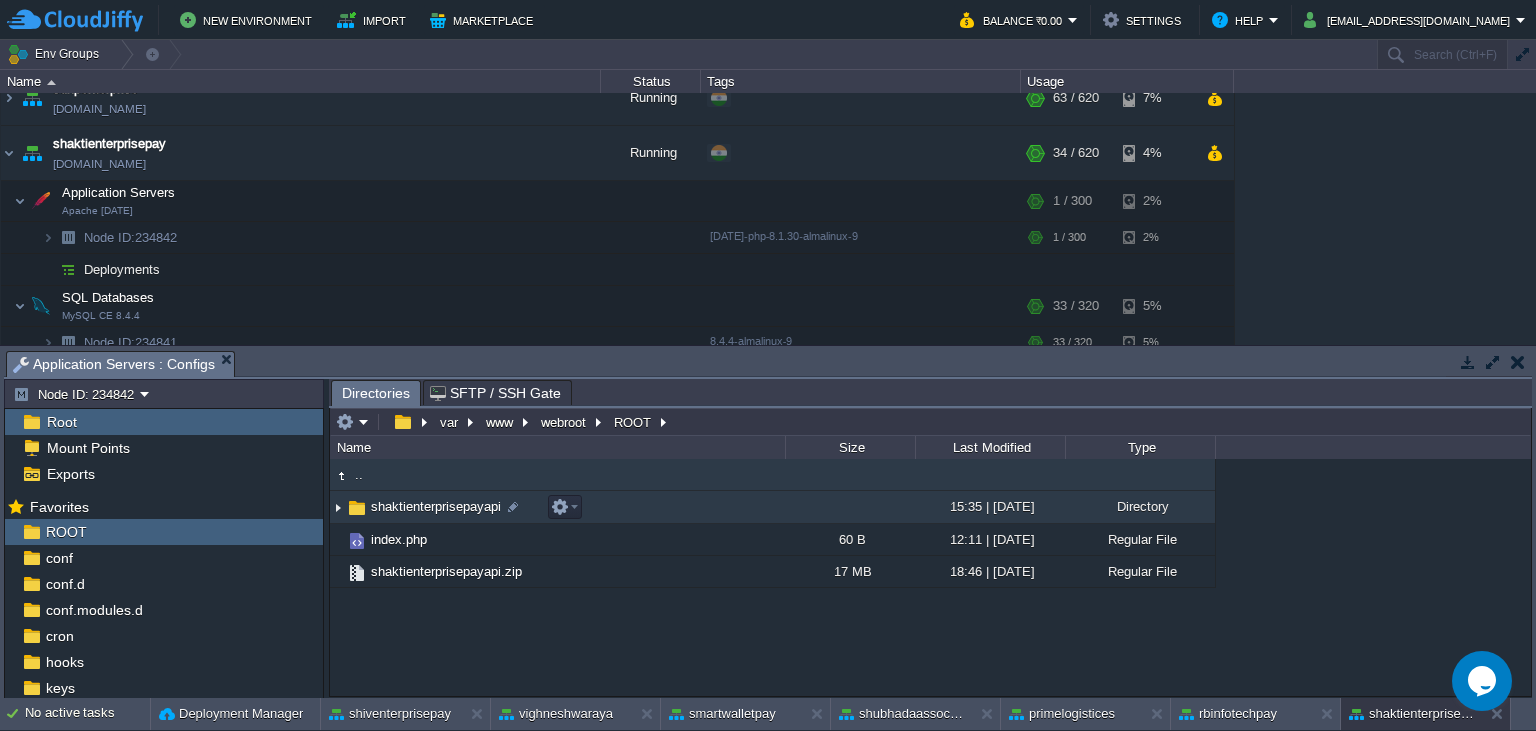 click on "shaktienterprisepayapi" at bounding box center (436, 506) 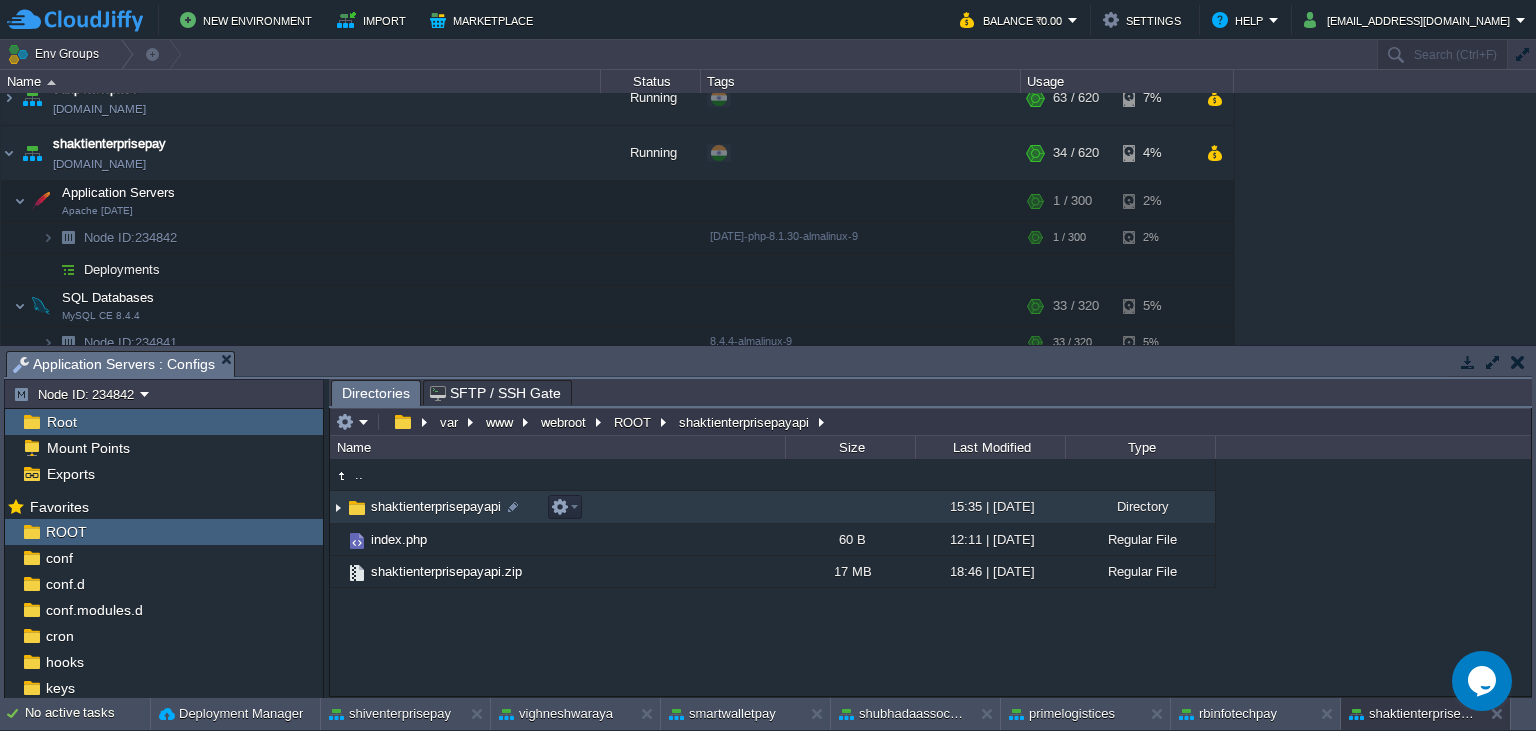 click on "shaktienterprisepayapi" at bounding box center [436, 506] 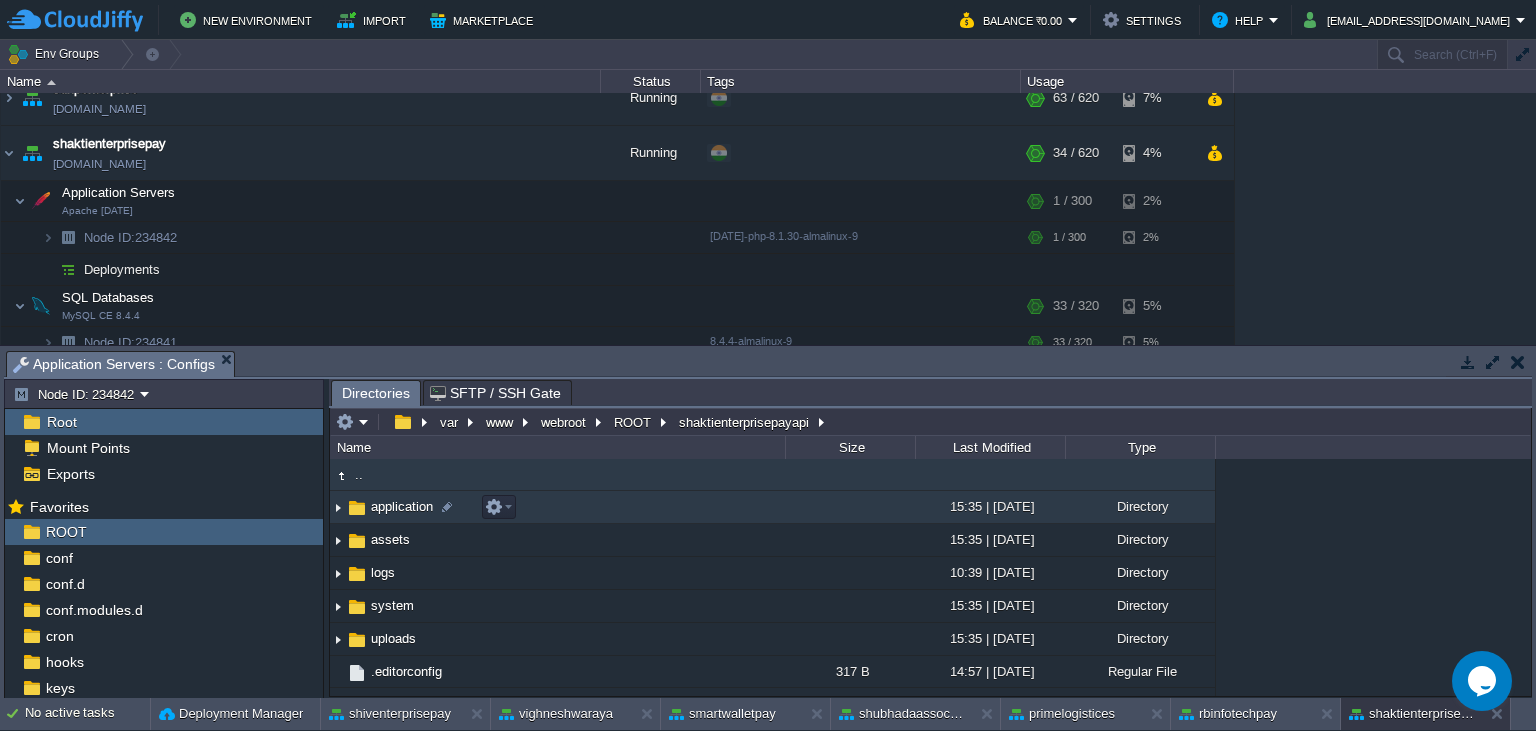 click on "application" at bounding box center [557, 507] 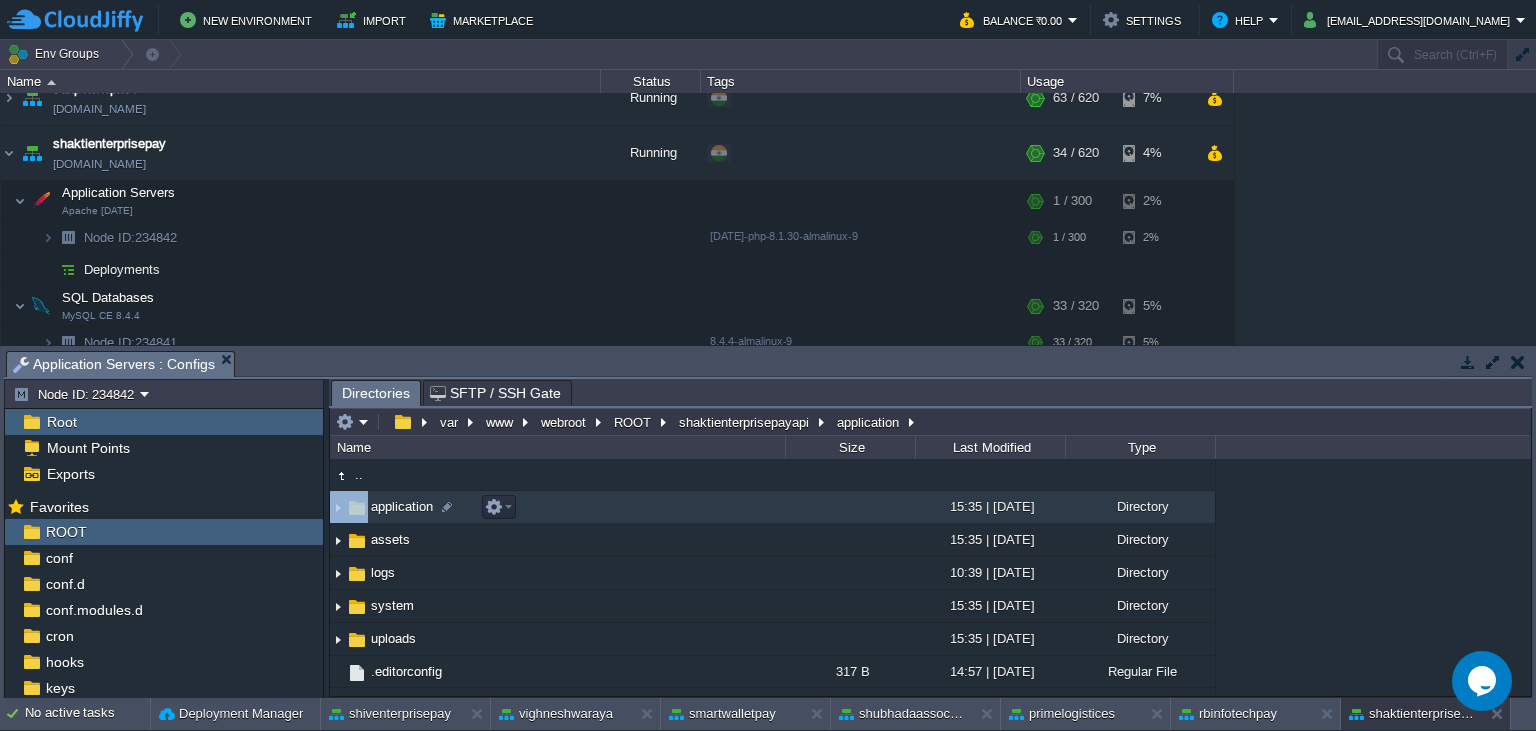 click on "application" at bounding box center (557, 507) 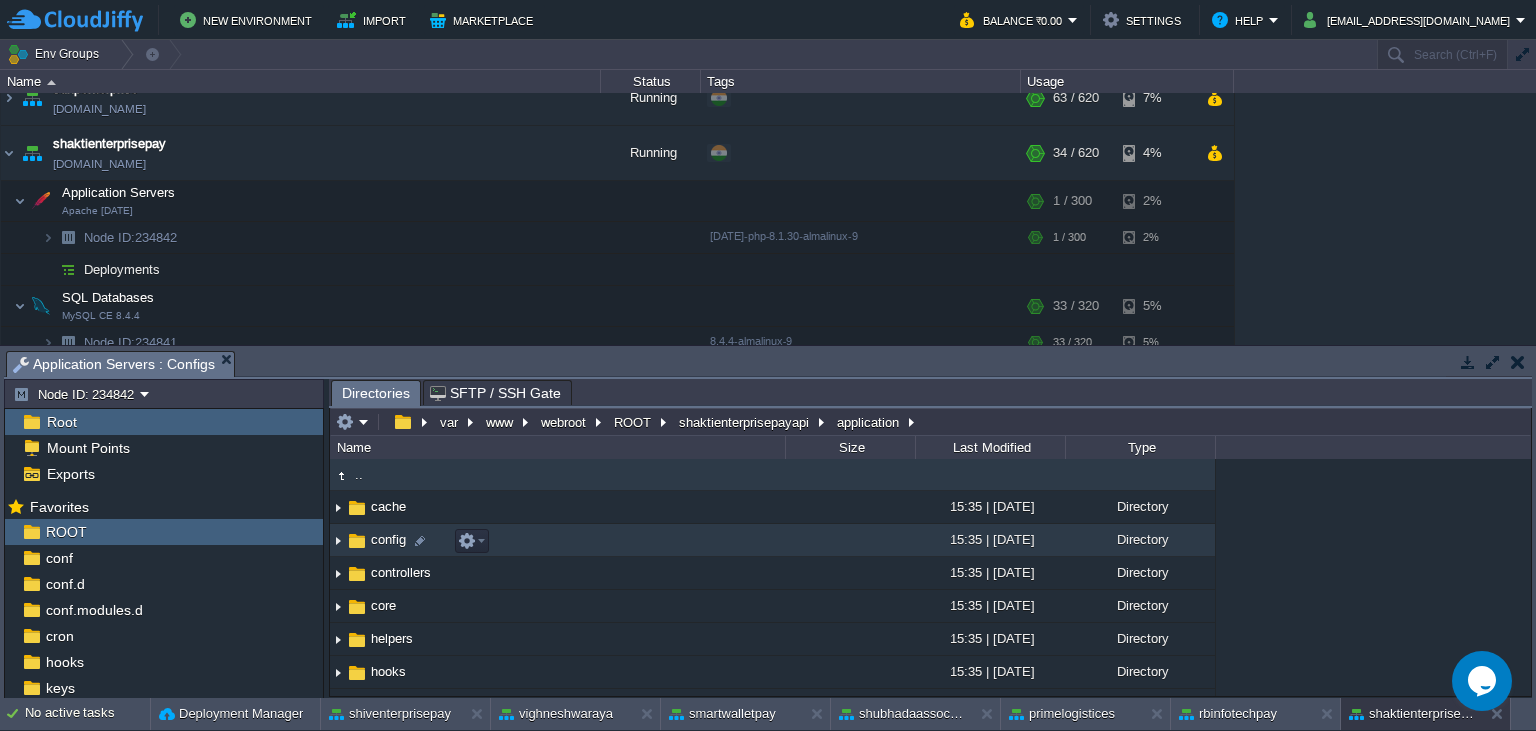 click on "config" at bounding box center (557, 540) 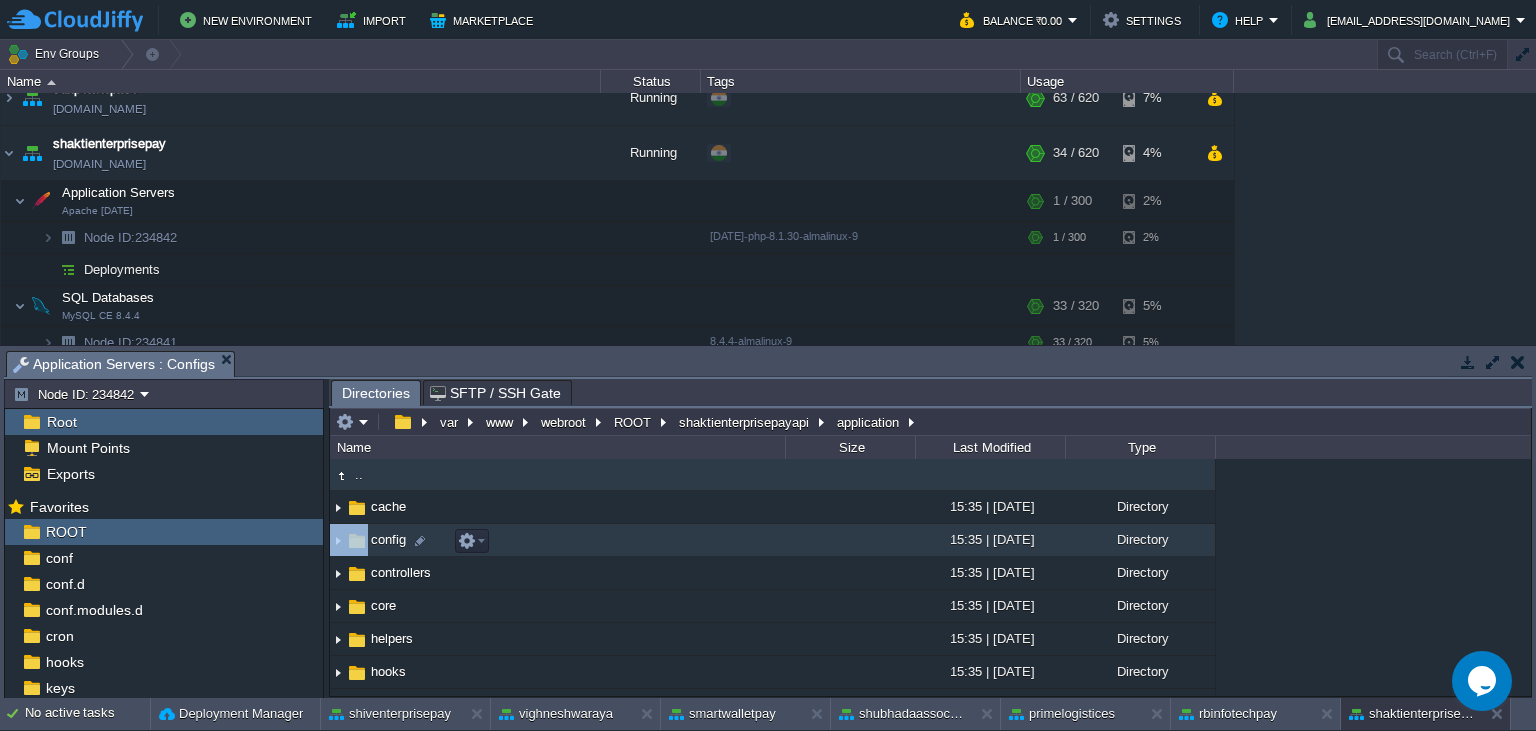 click on "config" at bounding box center [557, 540] 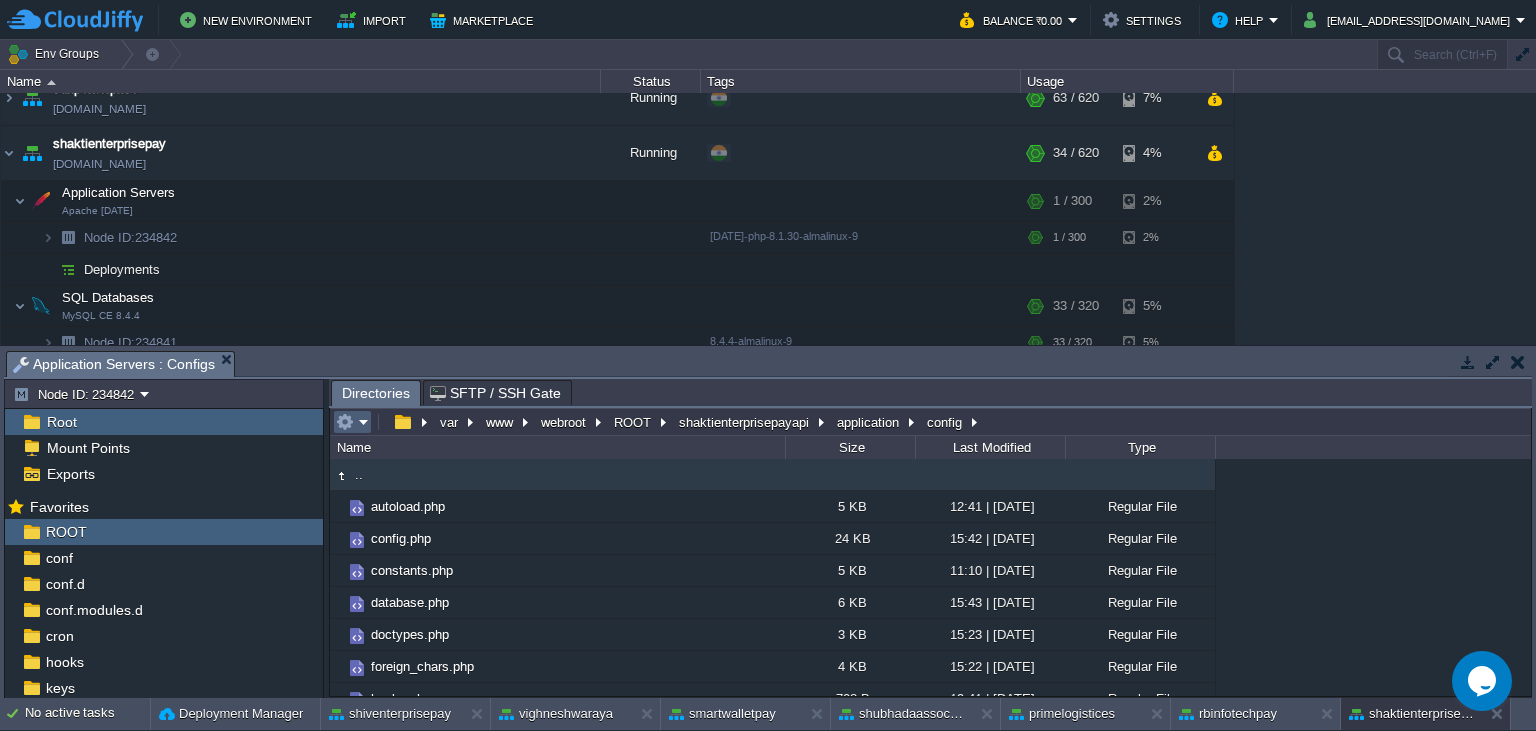 click at bounding box center (352, 422) 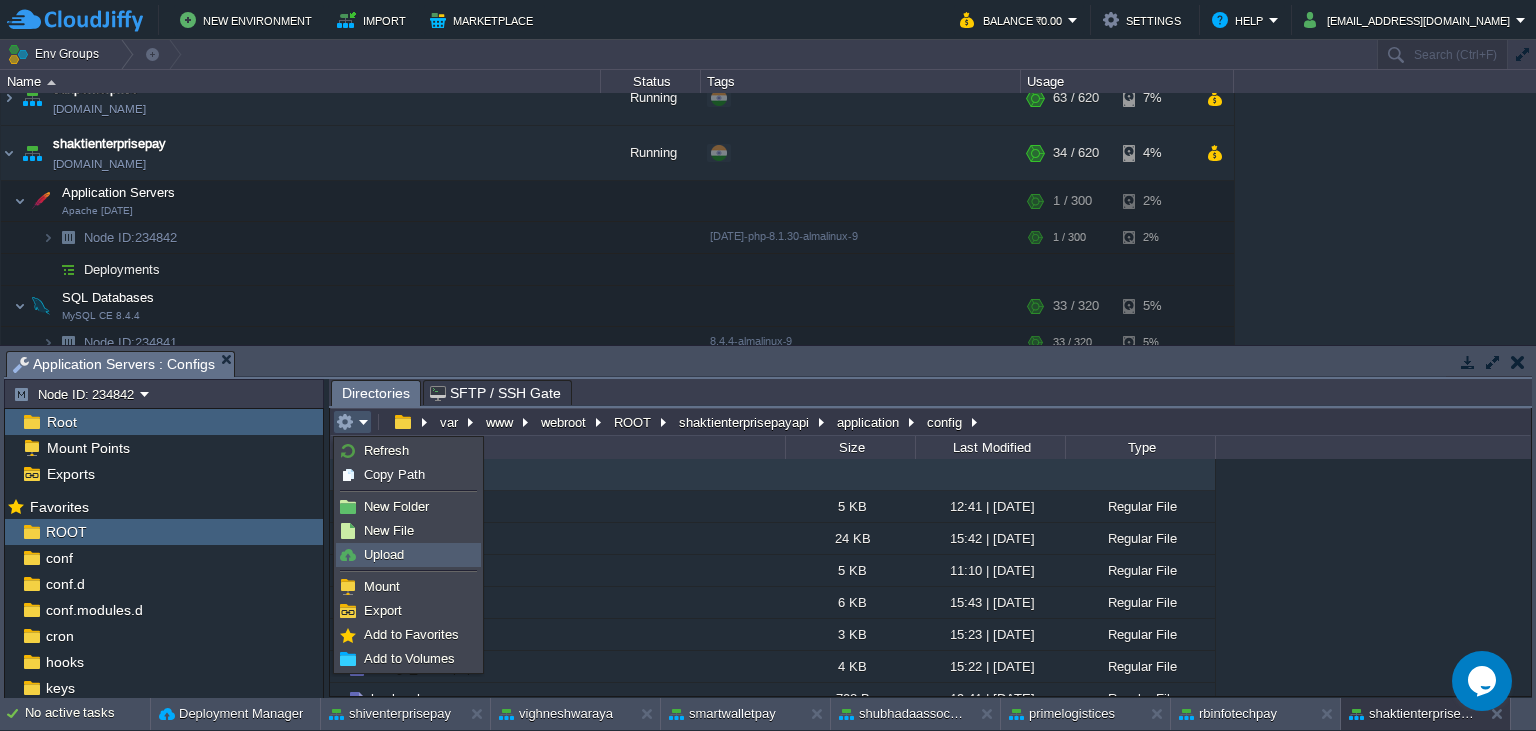 click on "Upload" at bounding box center (408, 555) 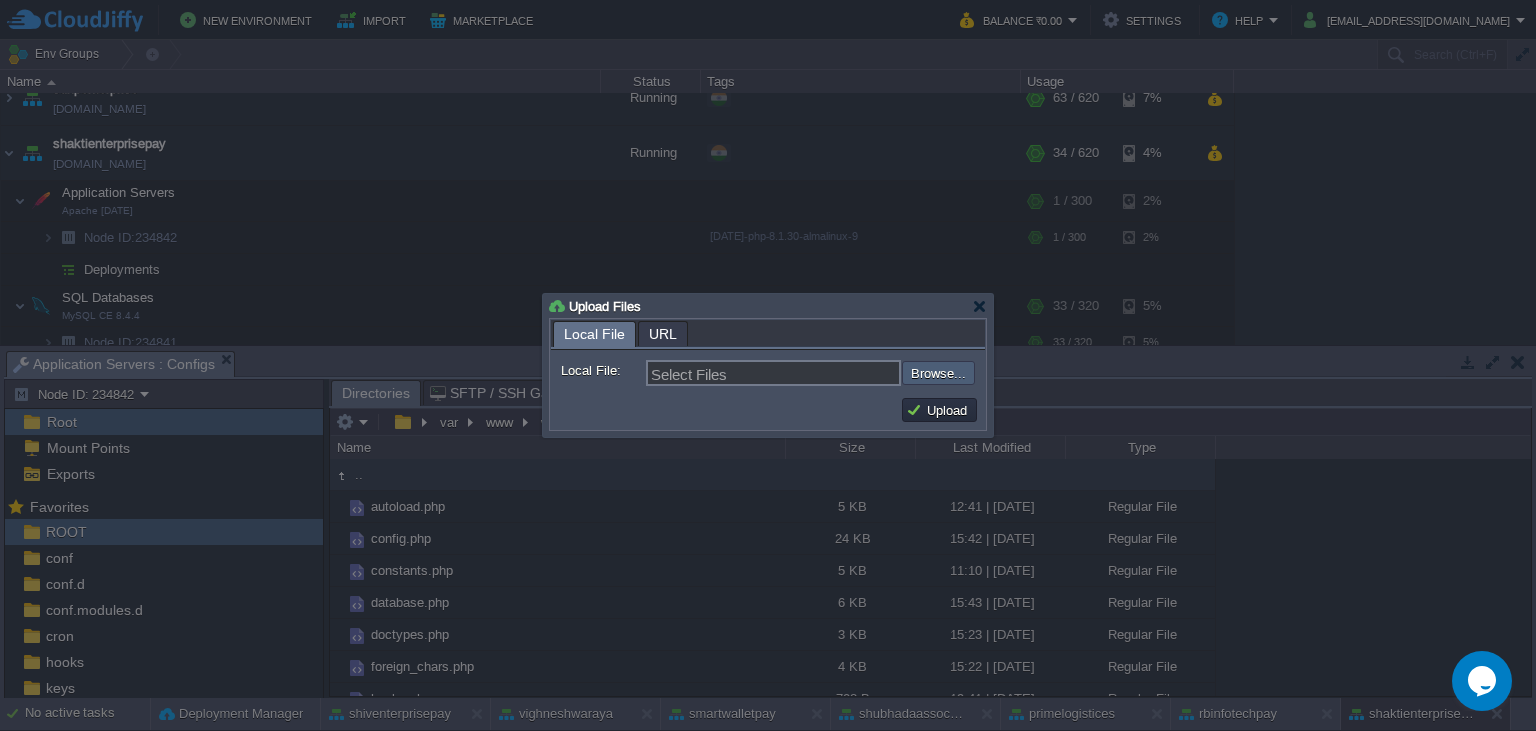 click at bounding box center (848, 373) 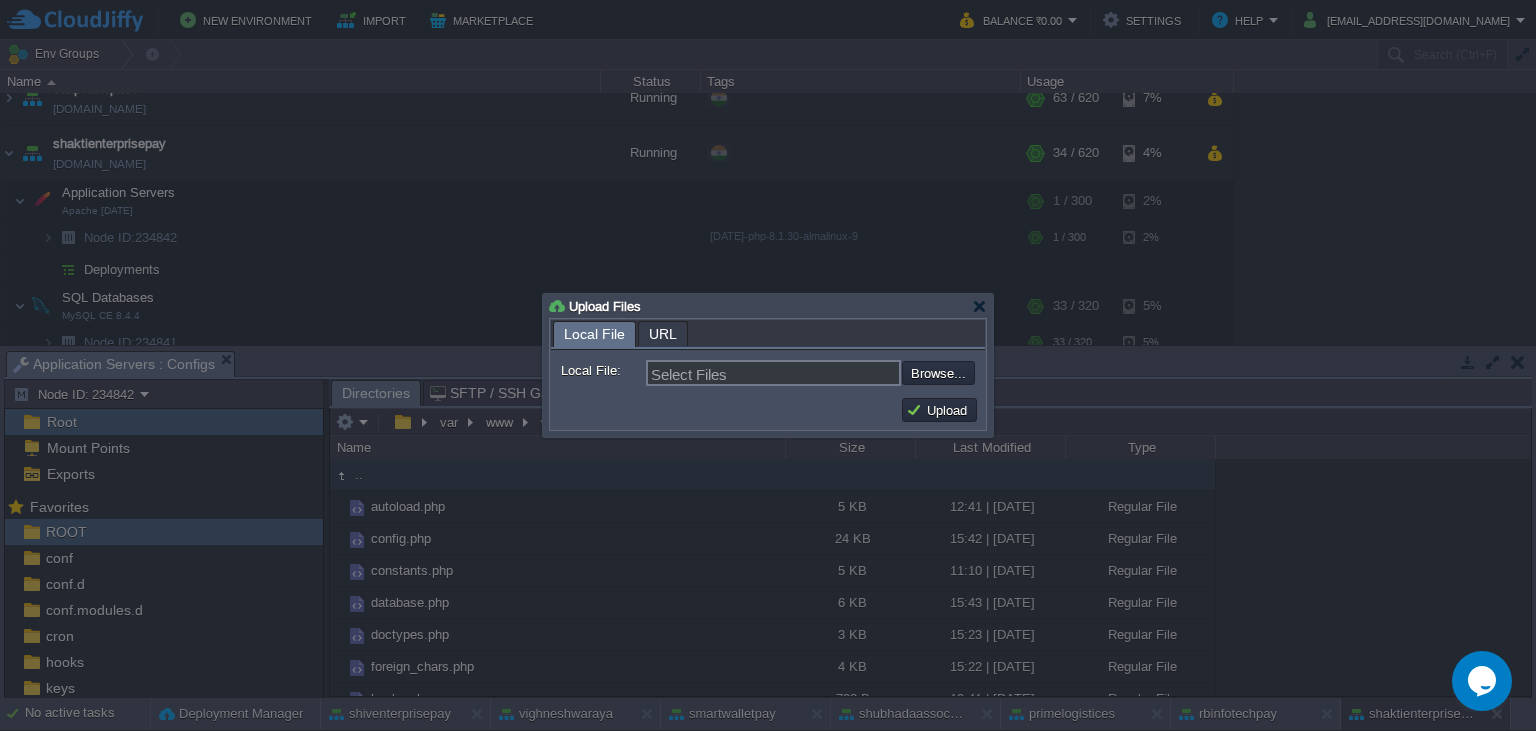 type on "C:\fakepath\config.php" 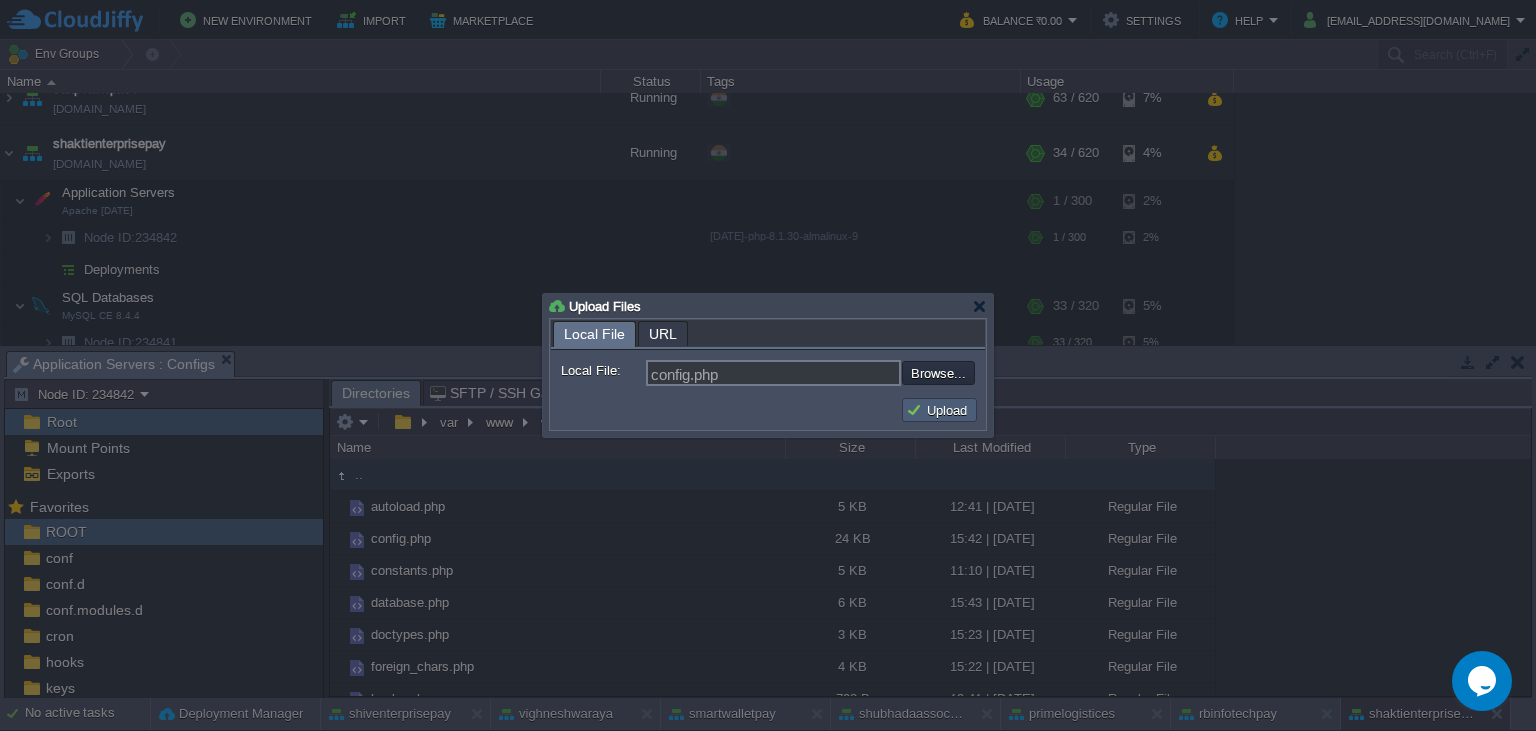 click on "Upload" at bounding box center [939, 410] 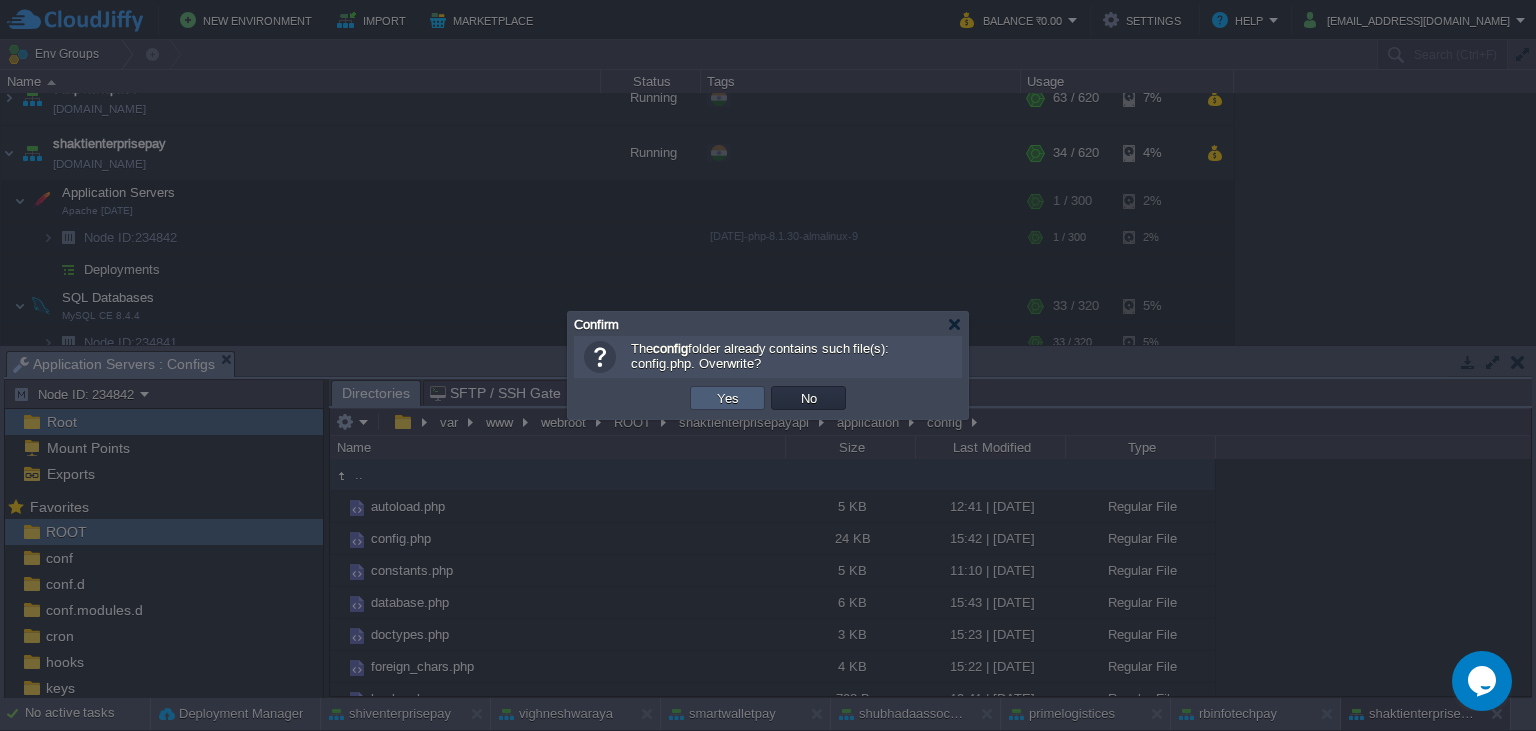 click on "Yes" at bounding box center (727, 398) 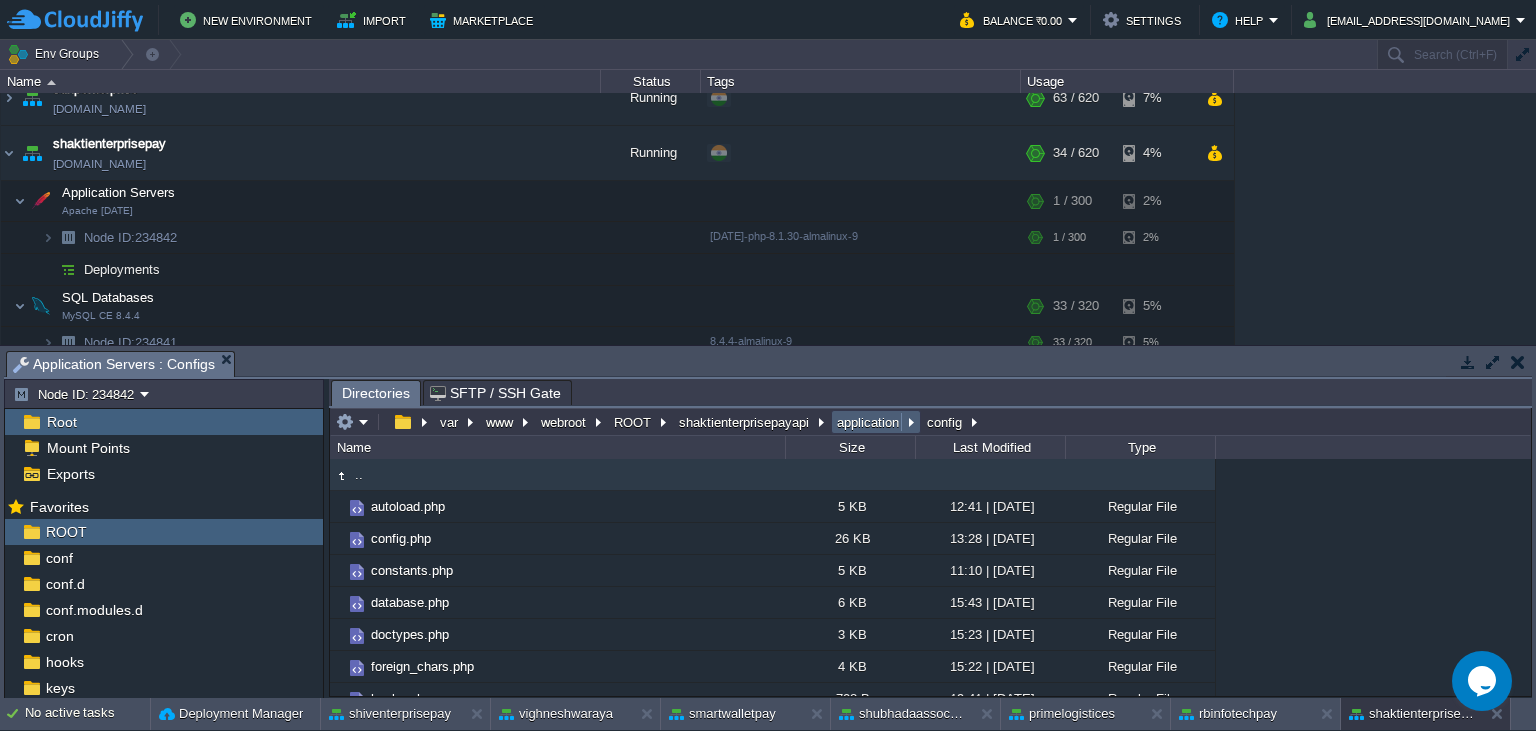 click on "application" at bounding box center (869, 422) 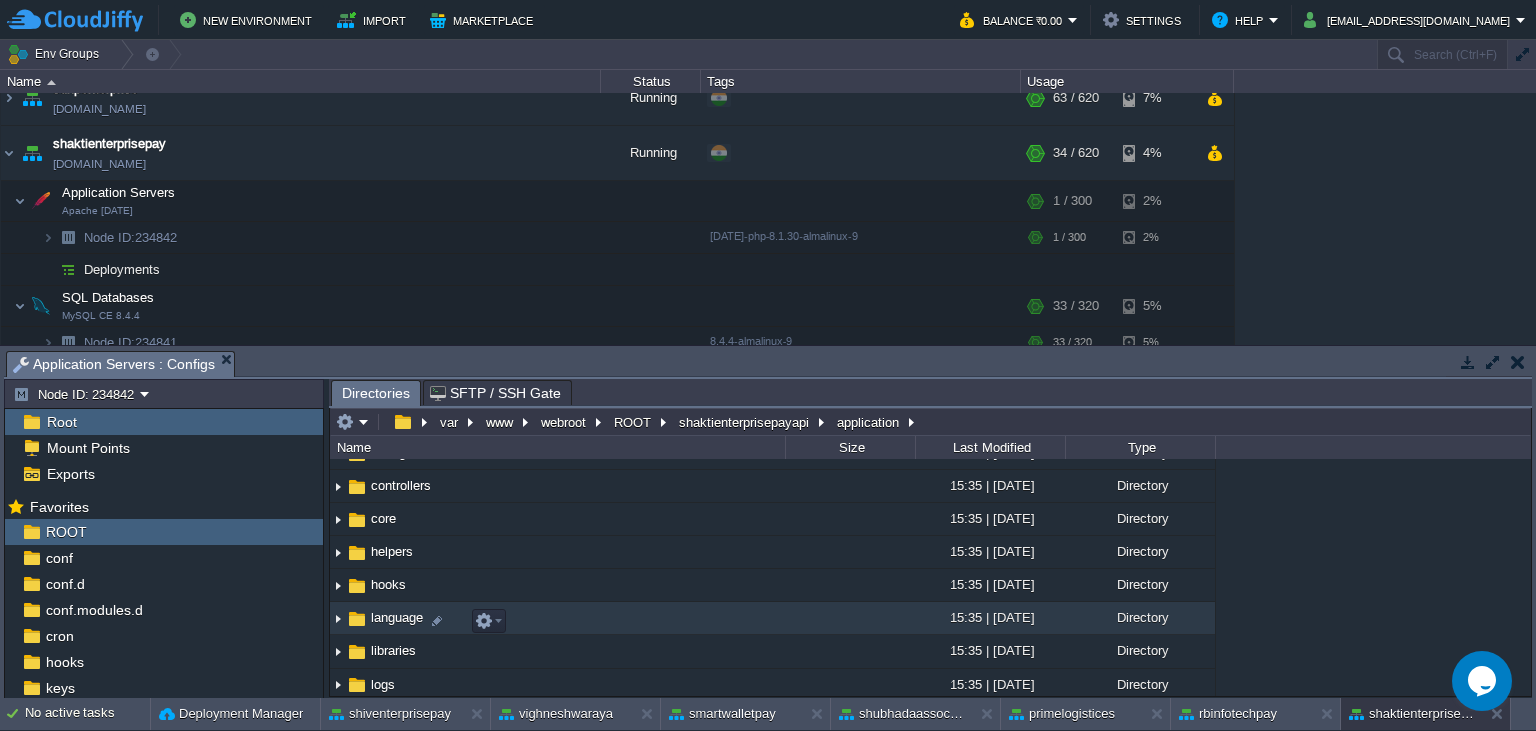 scroll, scrollTop: 182, scrollLeft: 0, axis: vertical 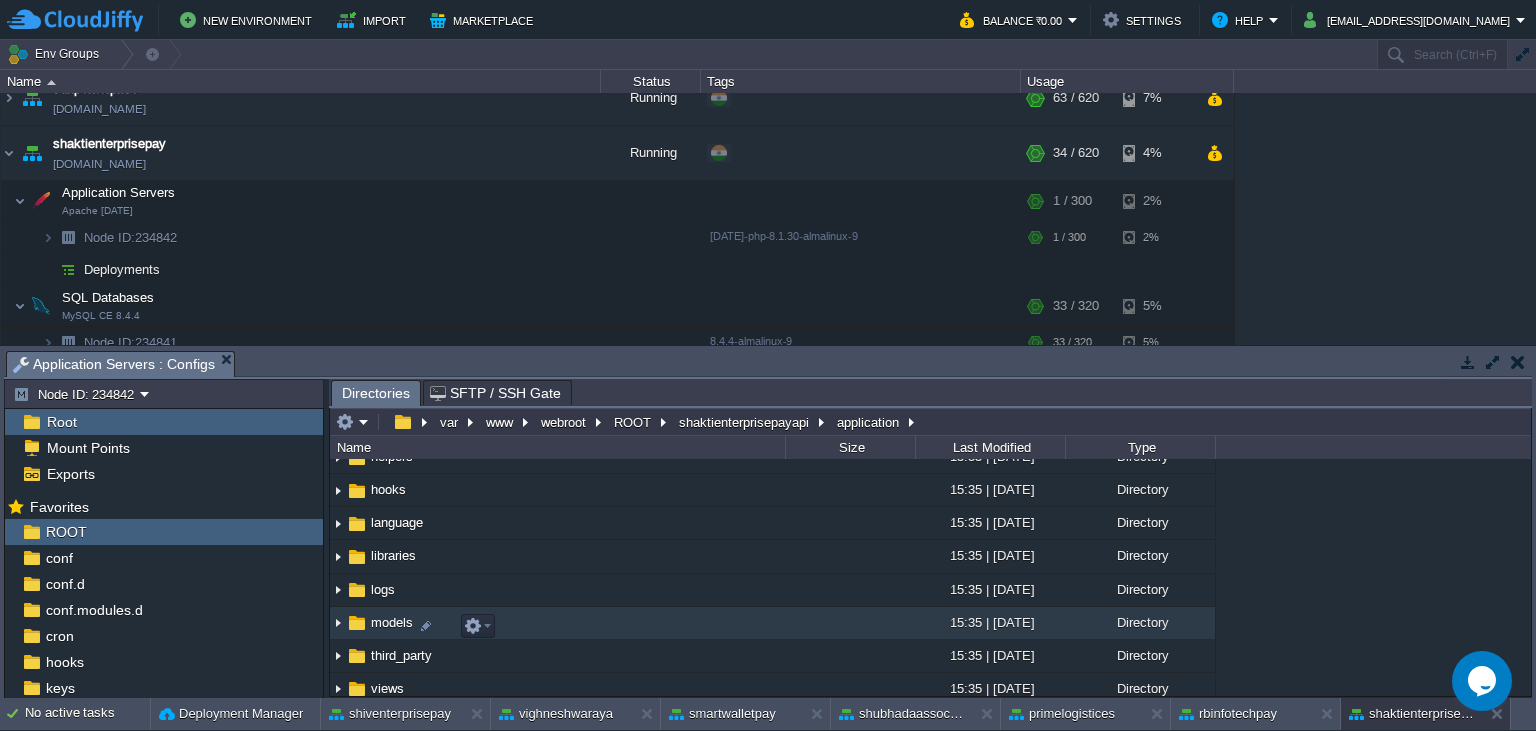 click on "models" at bounding box center [392, 622] 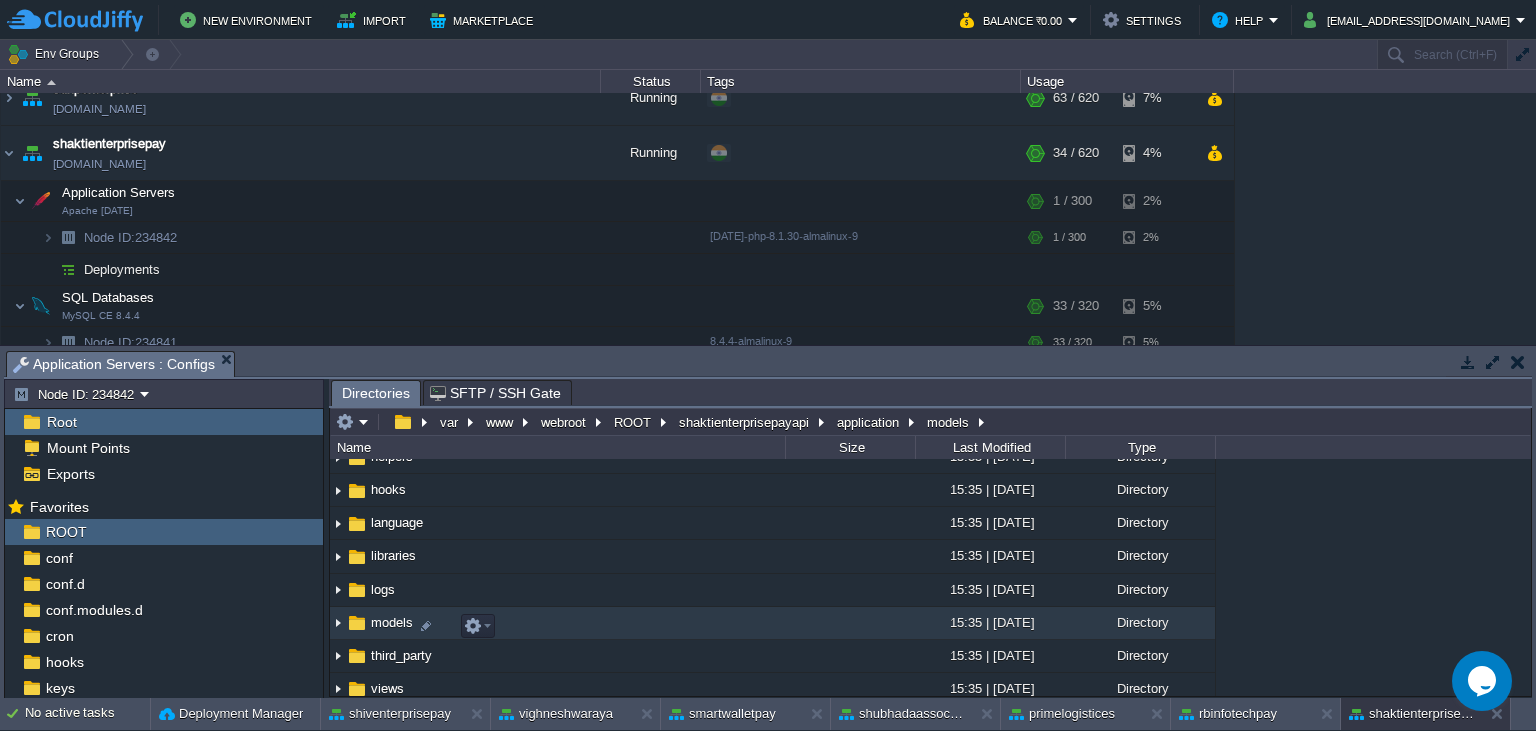 click on "models" at bounding box center (392, 622) 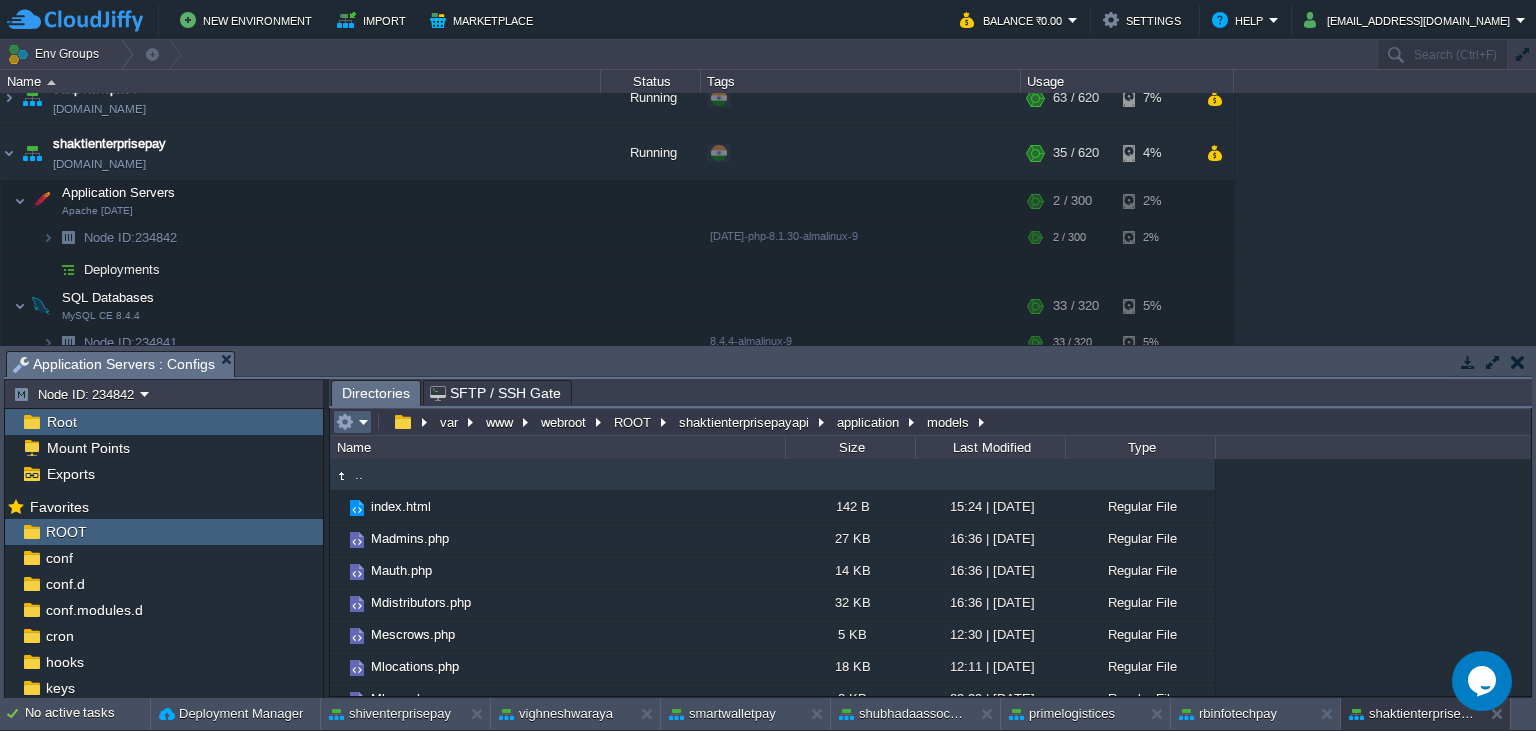 click at bounding box center [352, 422] 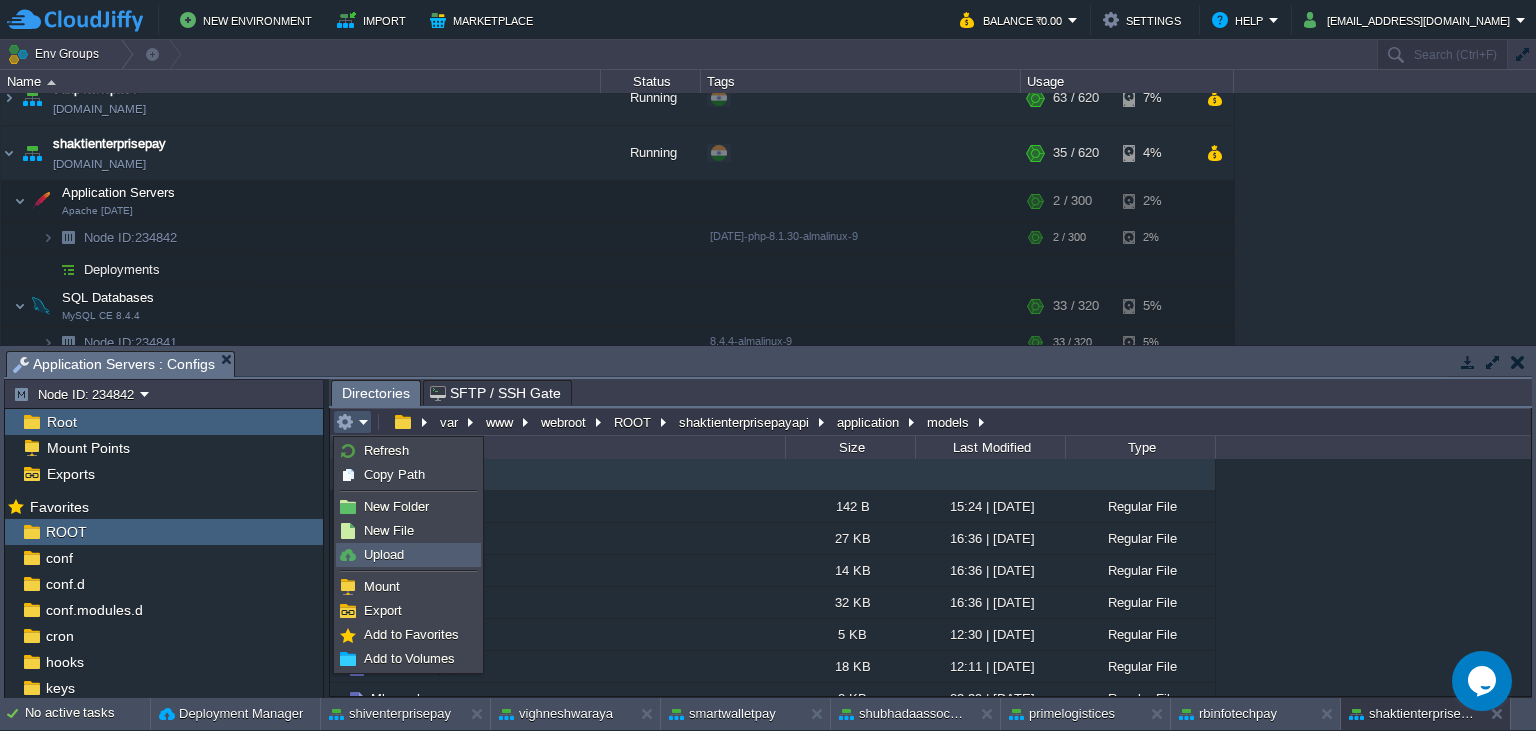 click on "Upload" at bounding box center [384, 554] 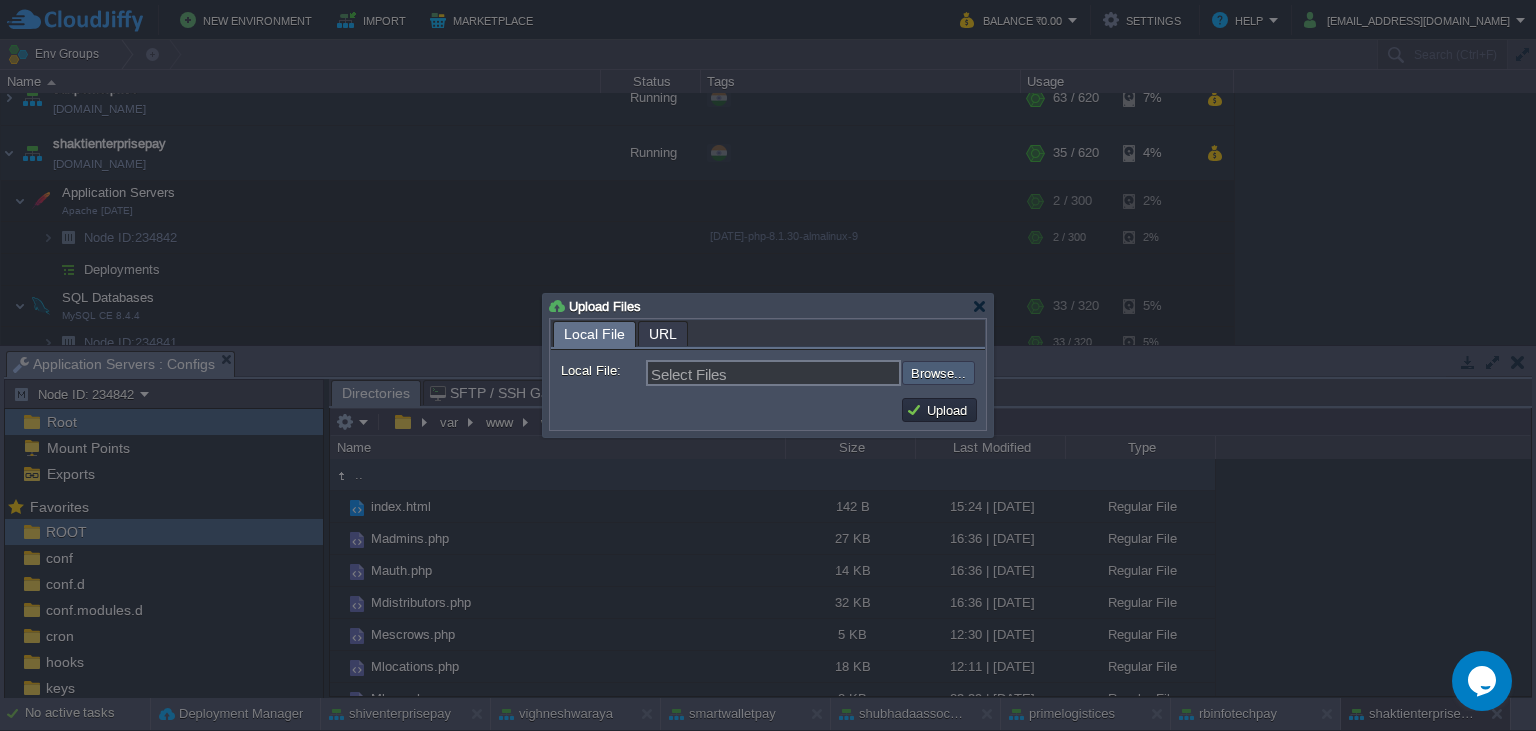 click at bounding box center (848, 373) 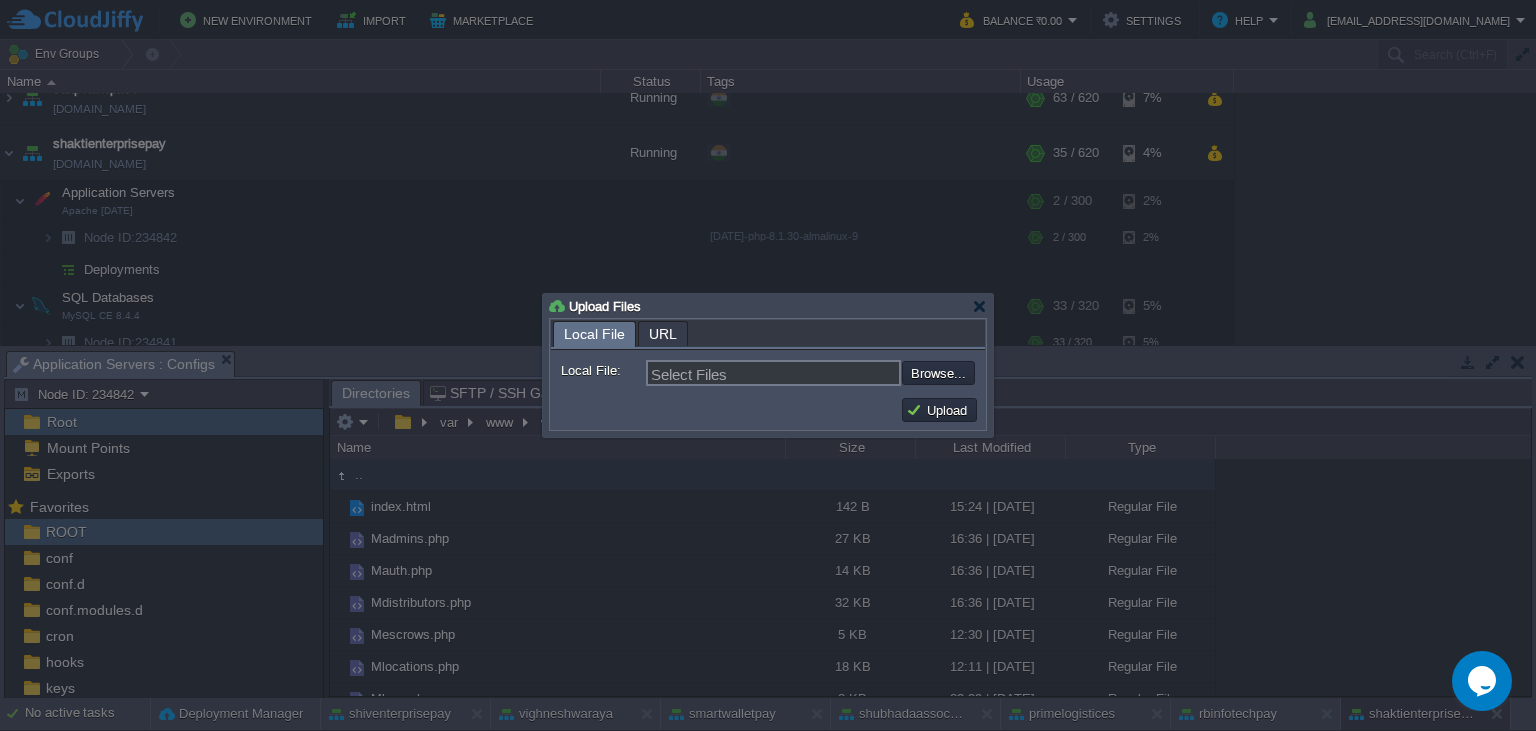 type on "C:\fakepath\Mpayins.php" 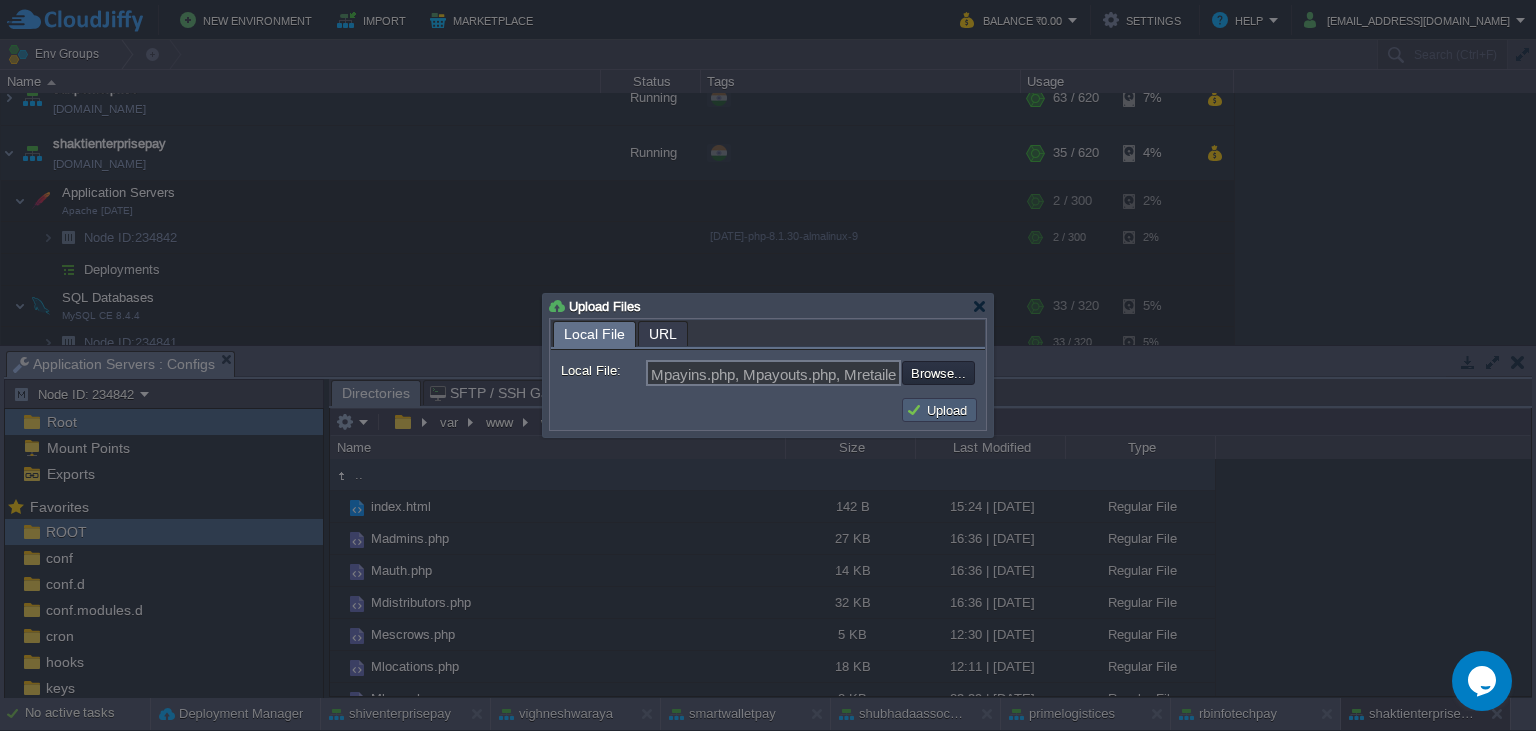 click on "Upload" at bounding box center [939, 410] 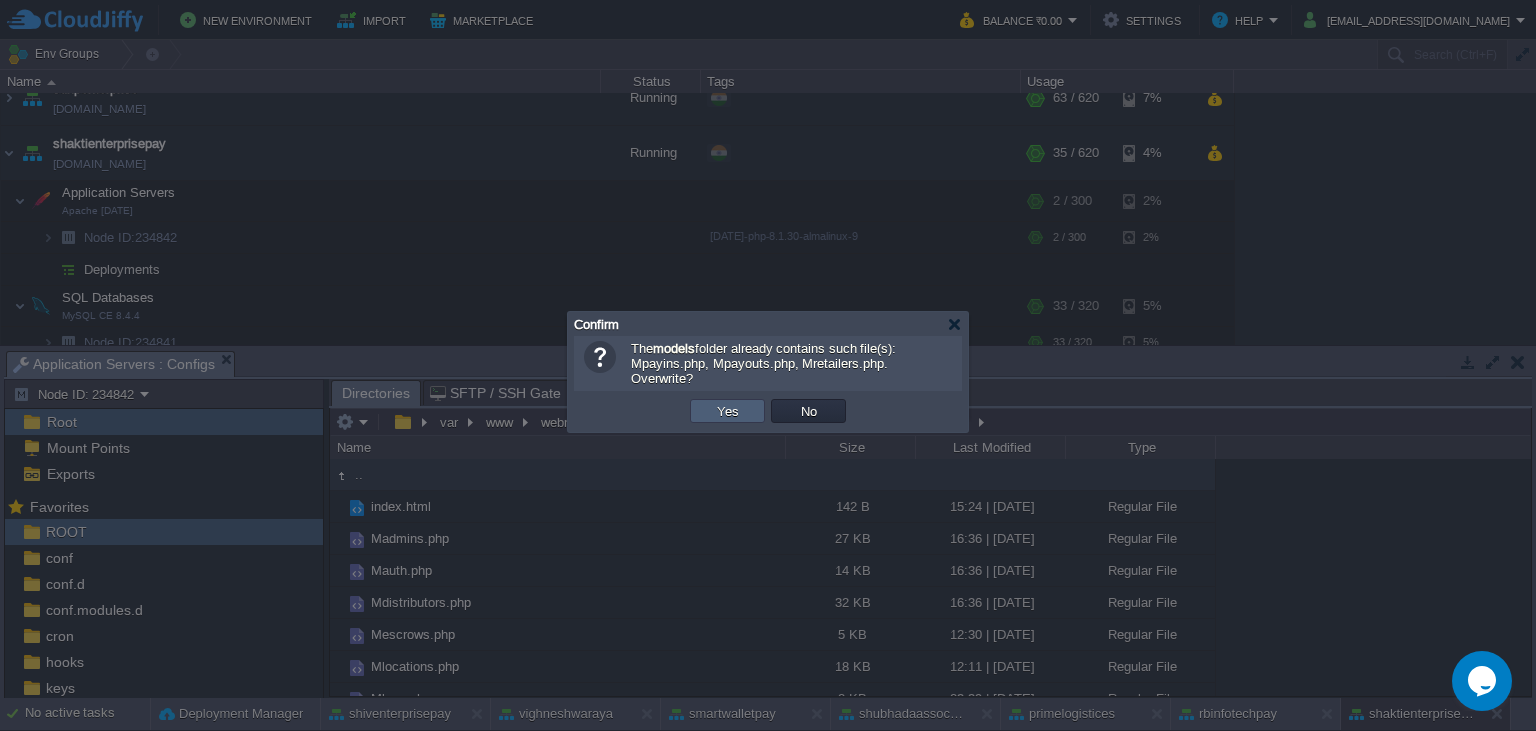 click on "Yes" at bounding box center (728, 411) 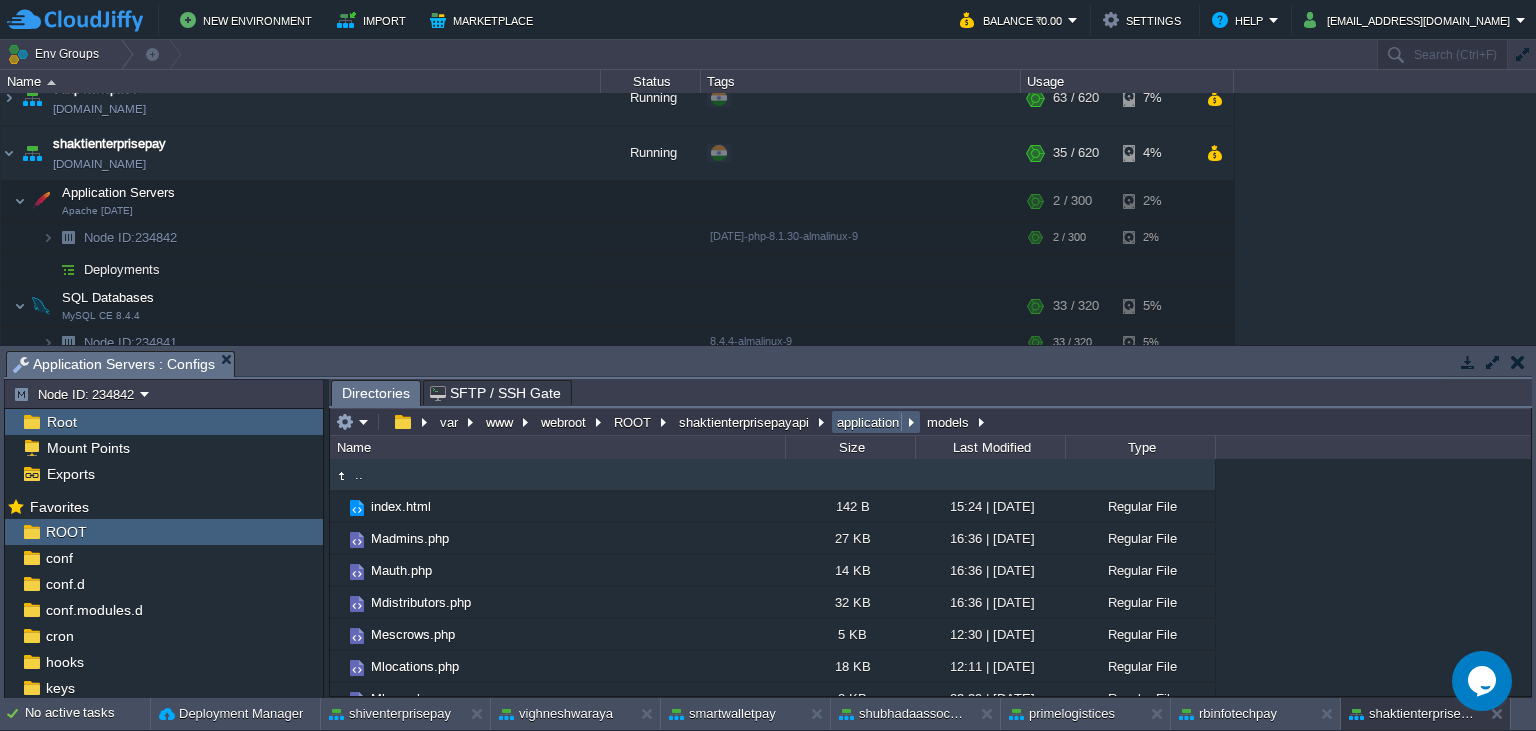 click on "application" at bounding box center [869, 422] 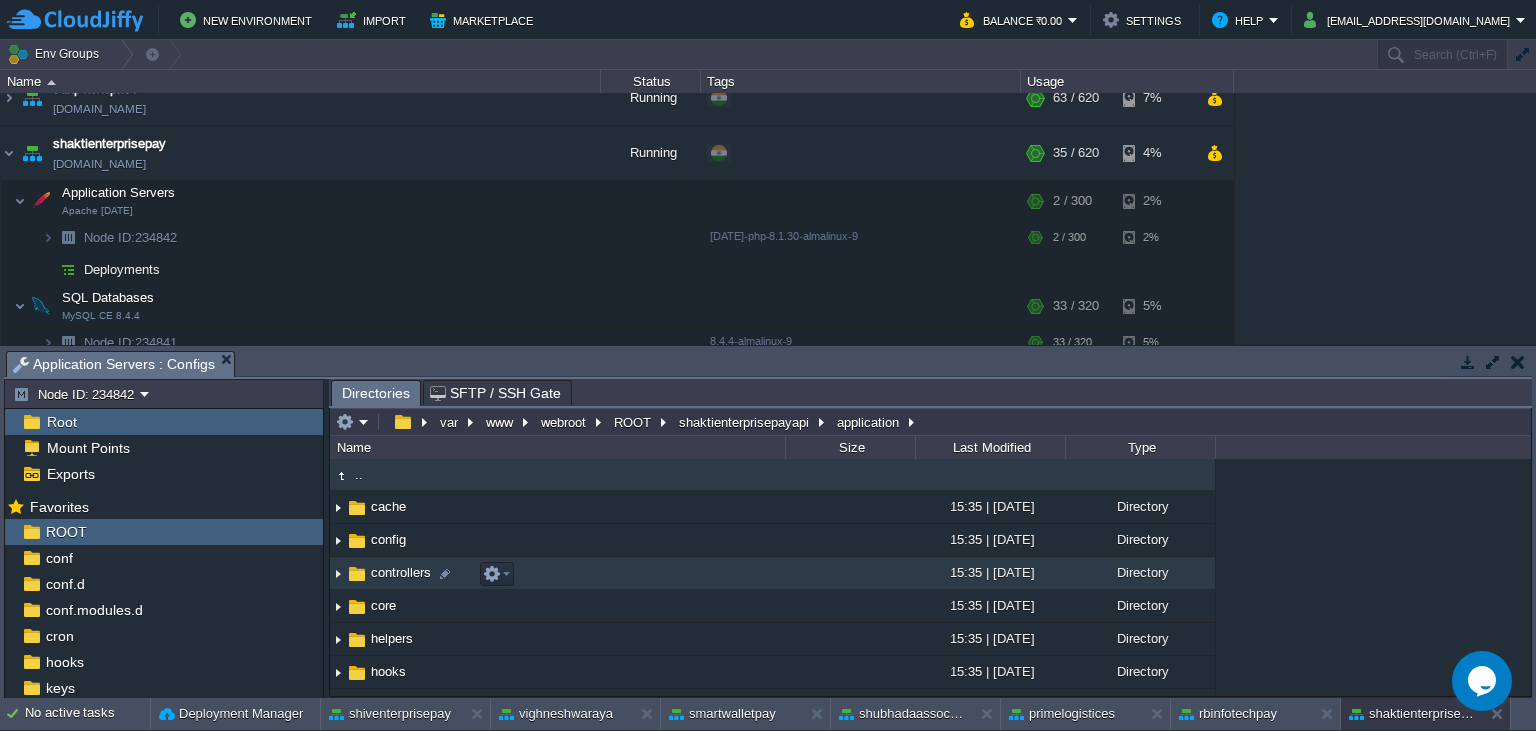 click on "controllers" at bounding box center [401, 572] 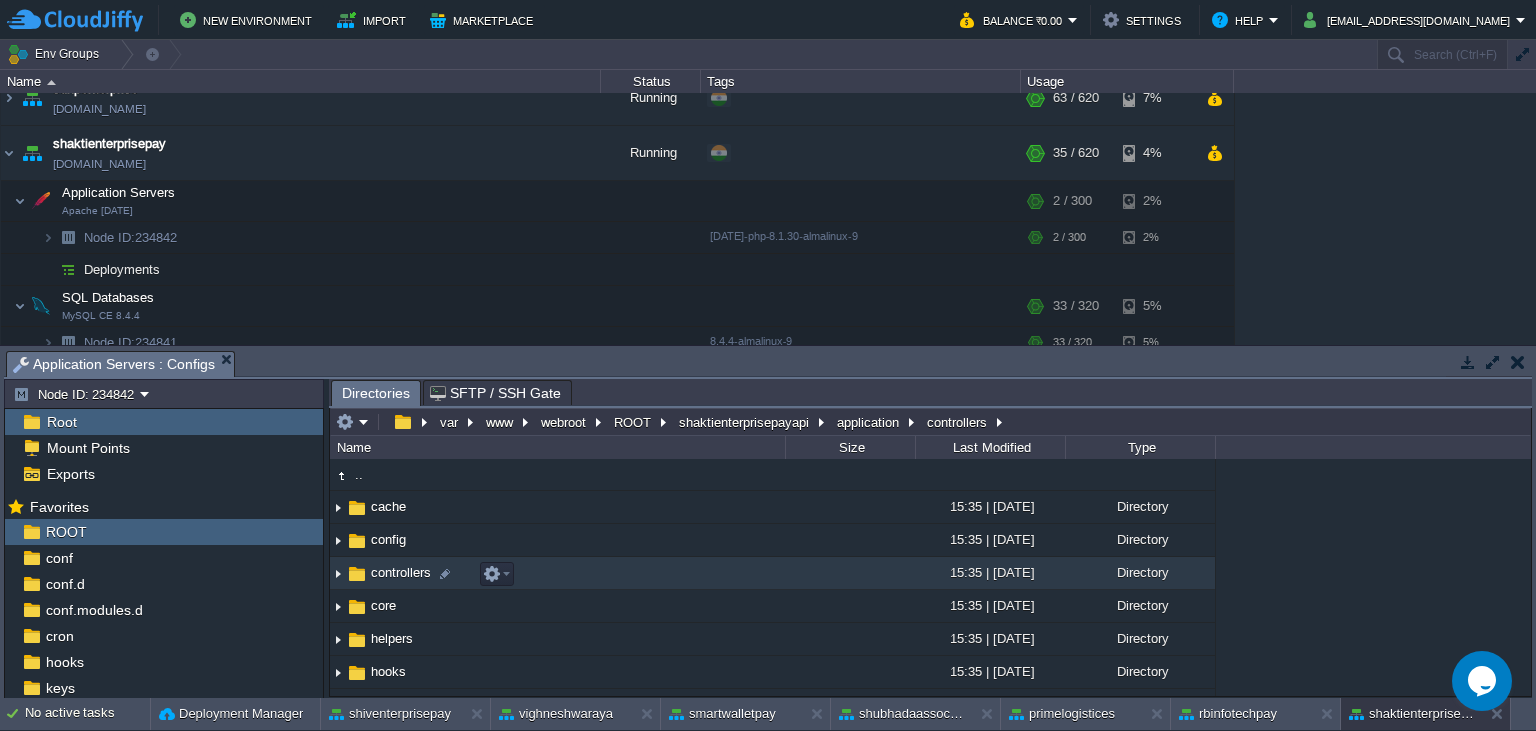 click on "controllers" at bounding box center [401, 572] 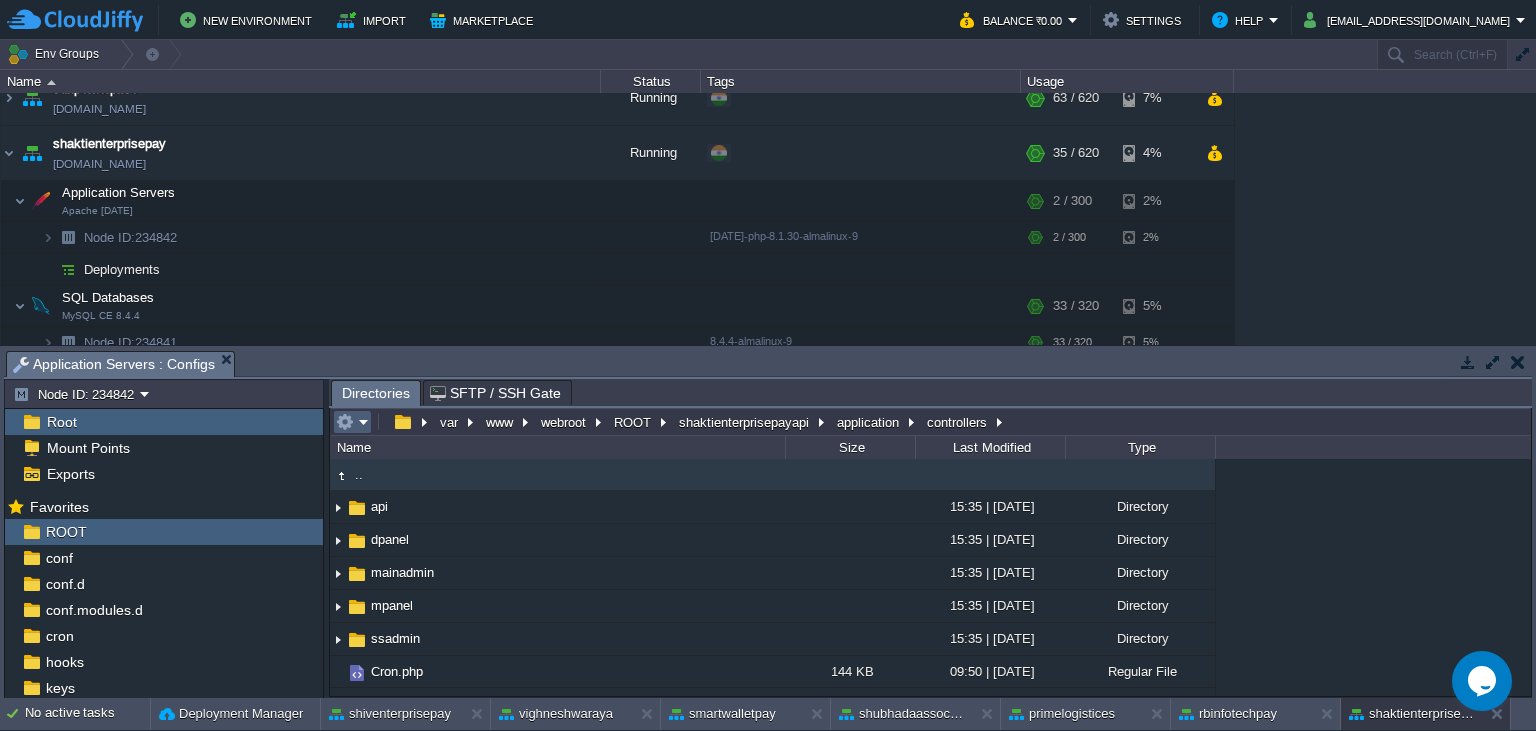 click at bounding box center (352, 422) 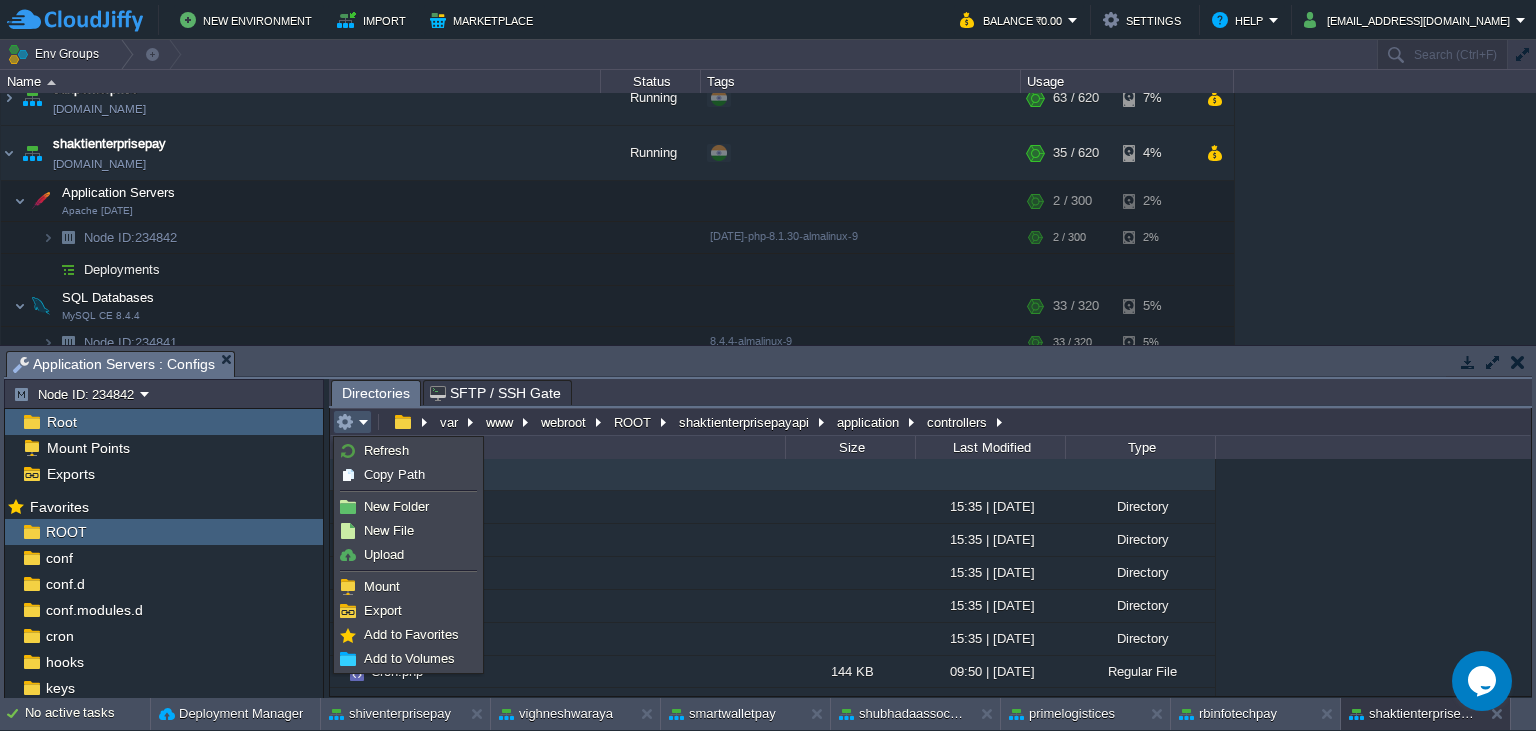click on "Upload" at bounding box center (384, 554) 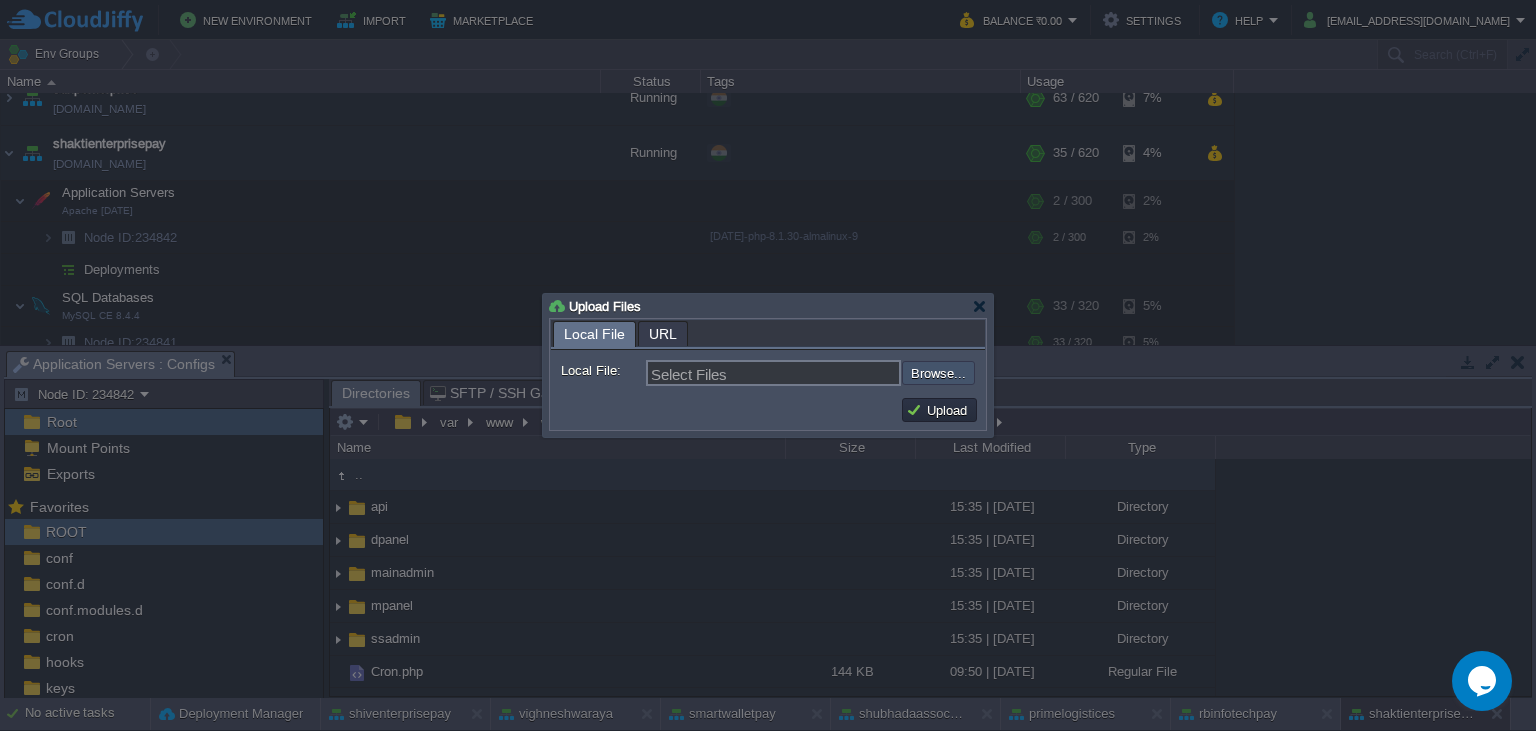 click at bounding box center [848, 373] 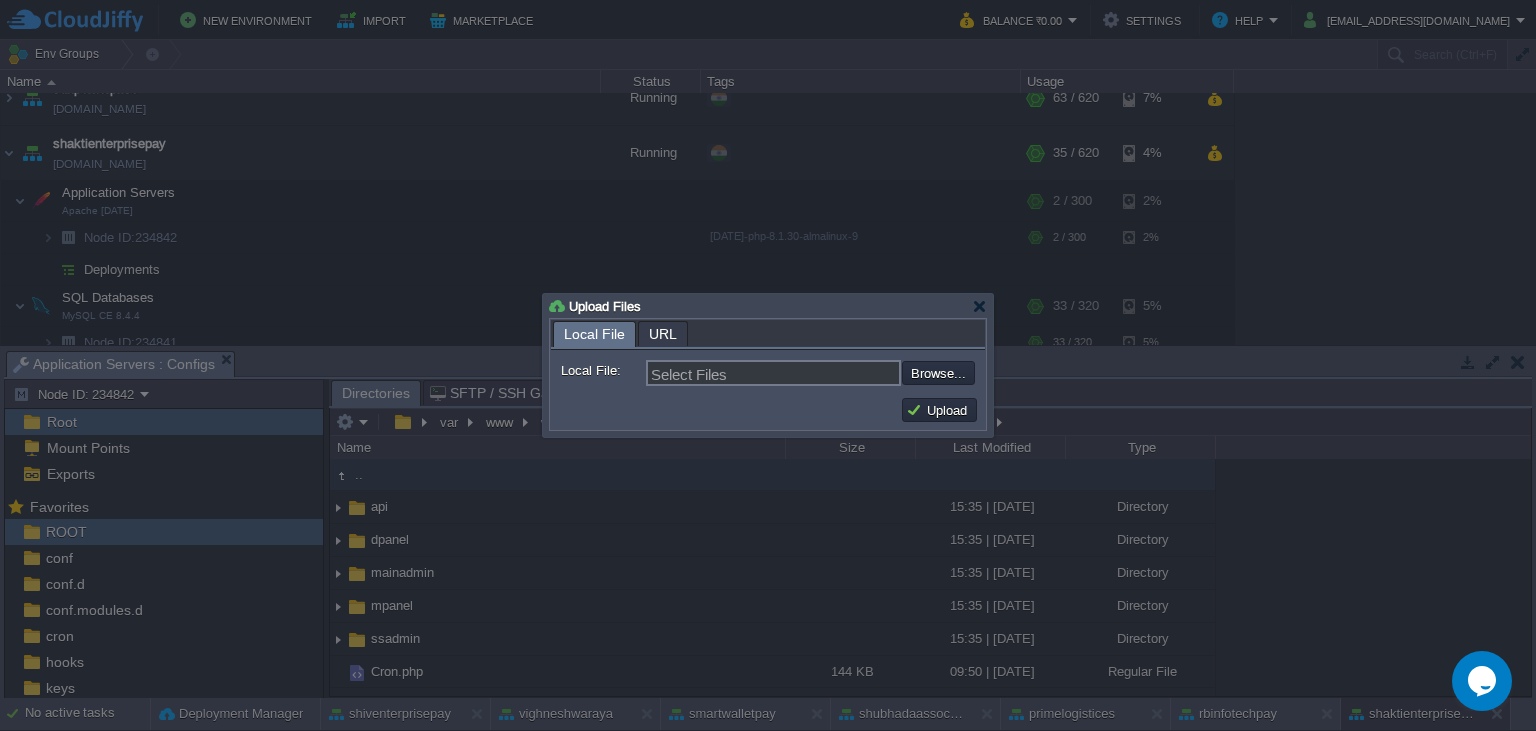 type on "C:\fakepath\Cron.php" 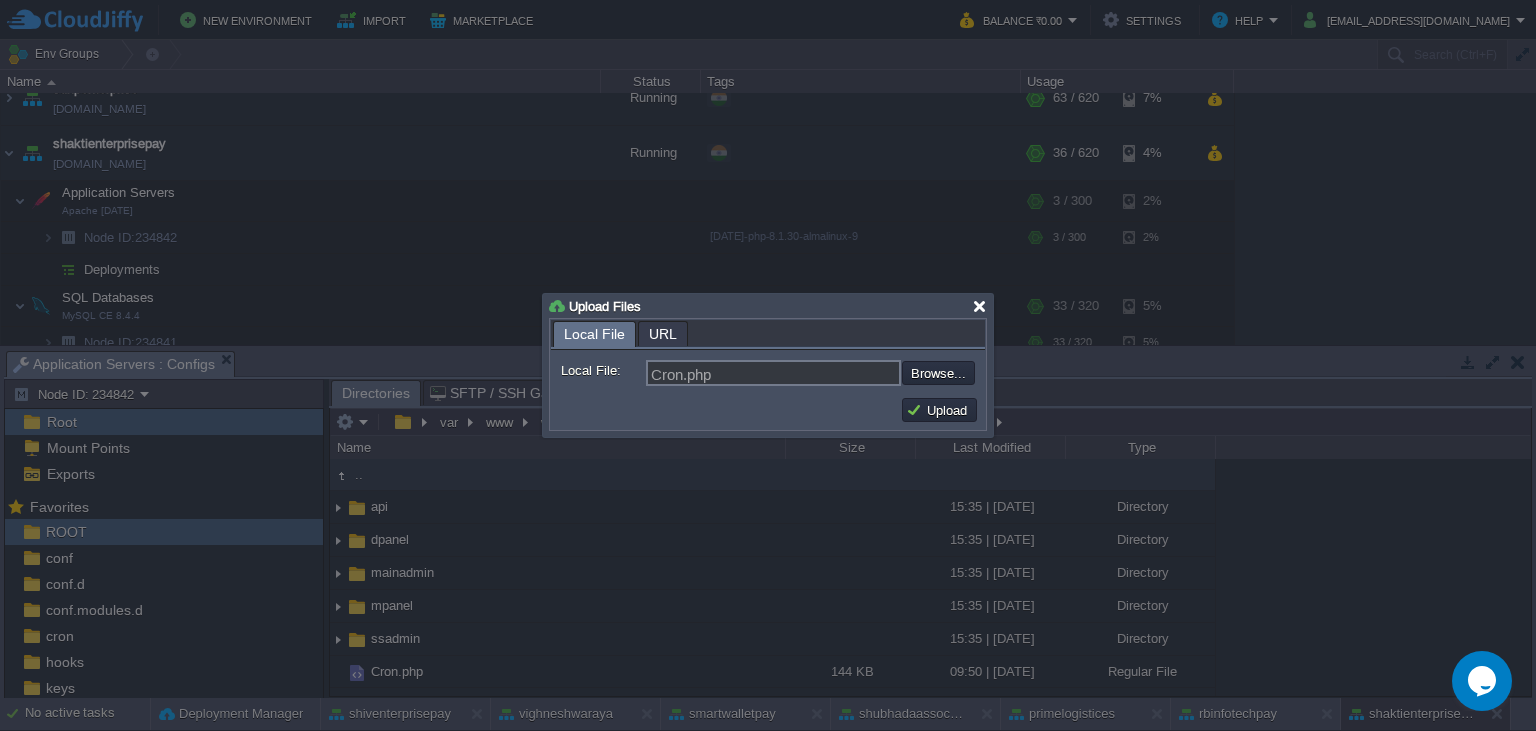 click at bounding box center (979, 306) 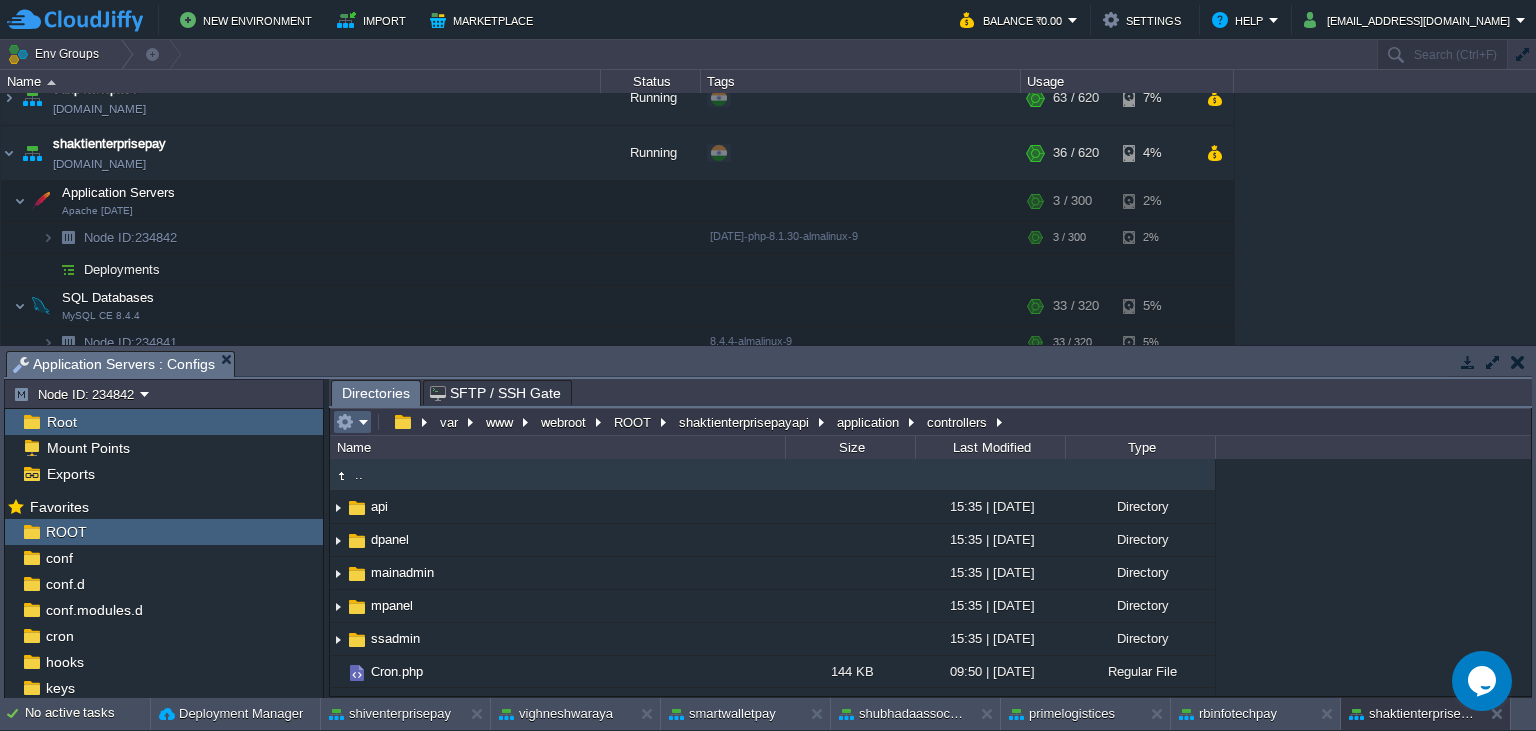 click at bounding box center (345, 422) 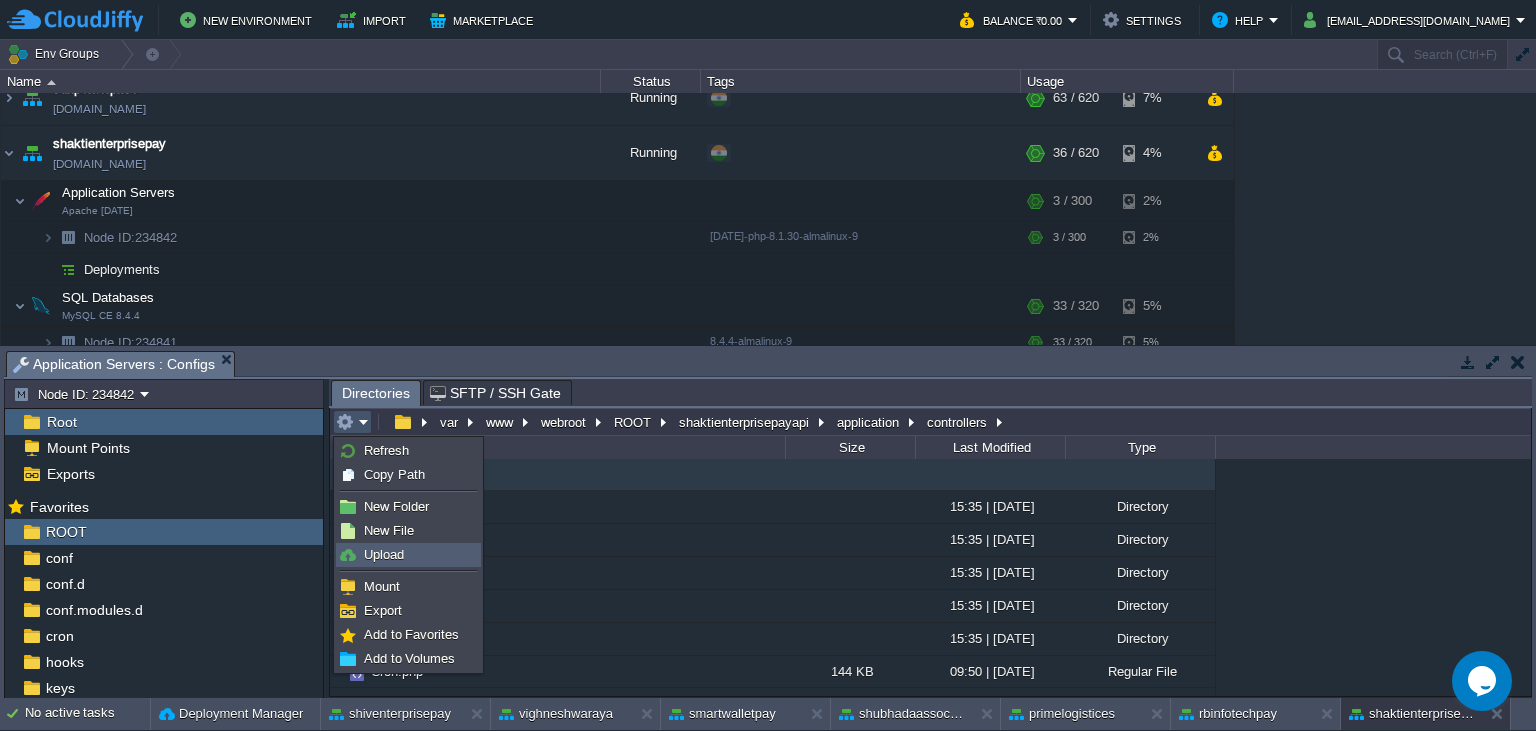 click on "Upload" at bounding box center [408, 555] 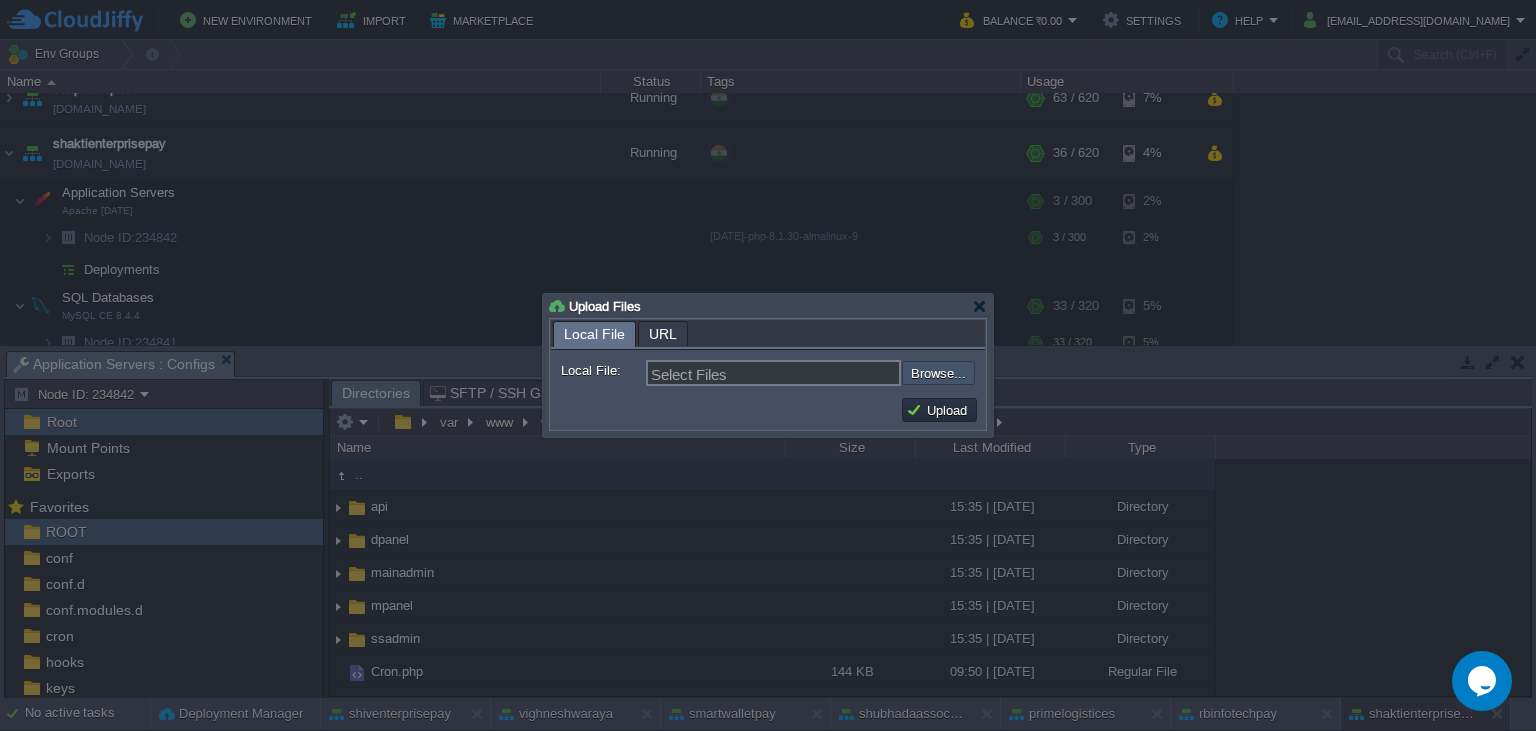 click at bounding box center (848, 373) 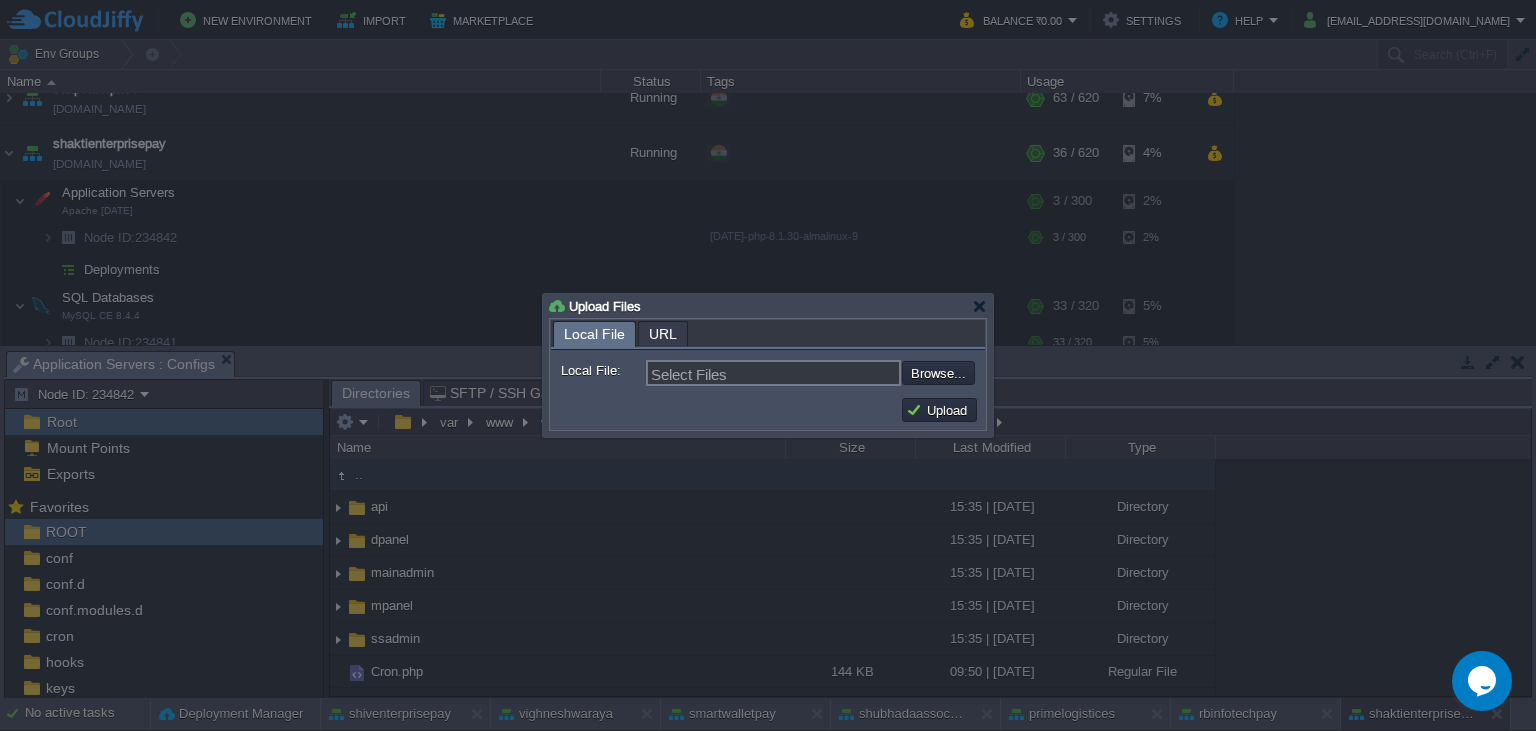 type on "C:\fakepath\Cron.php" 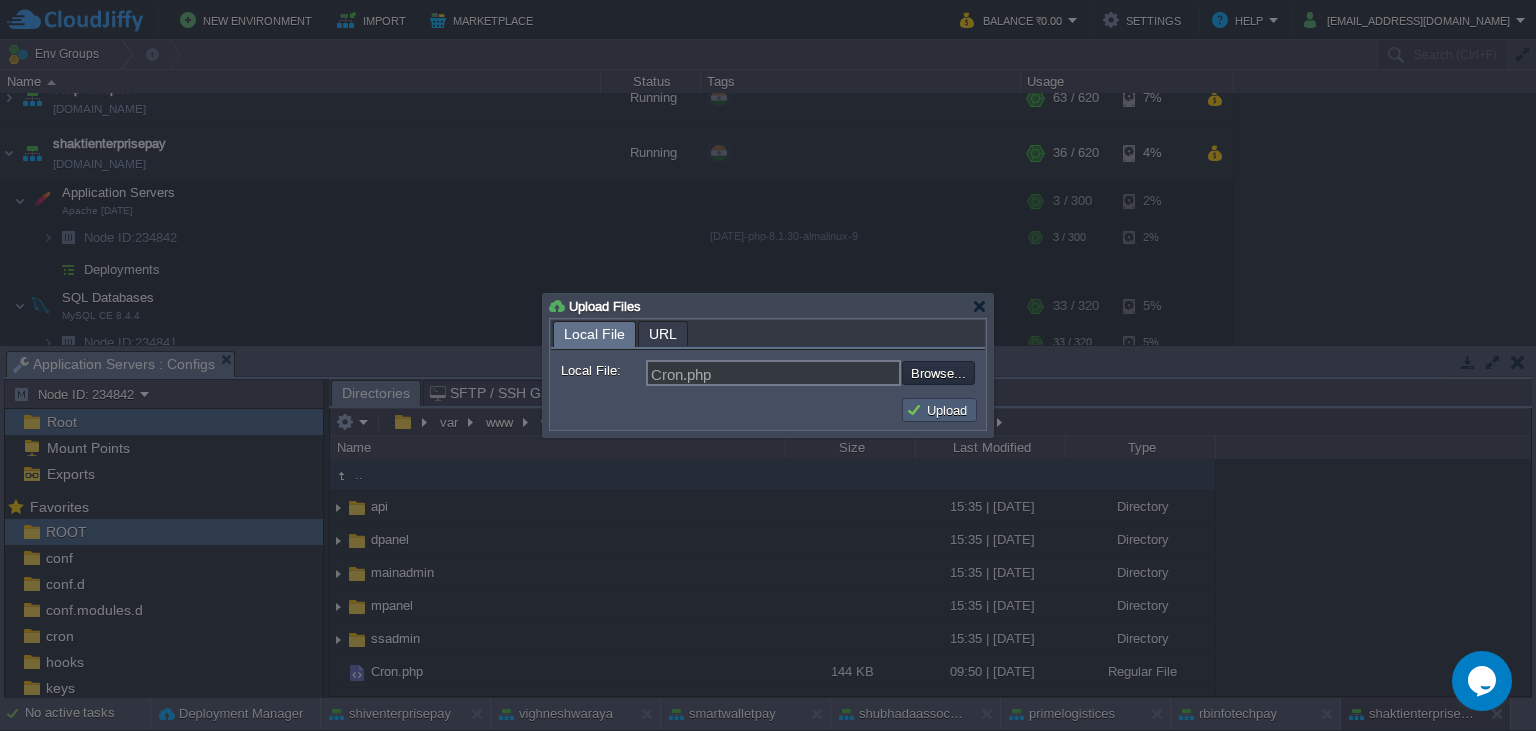 click on "Upload" at bounding box center (939, 410) 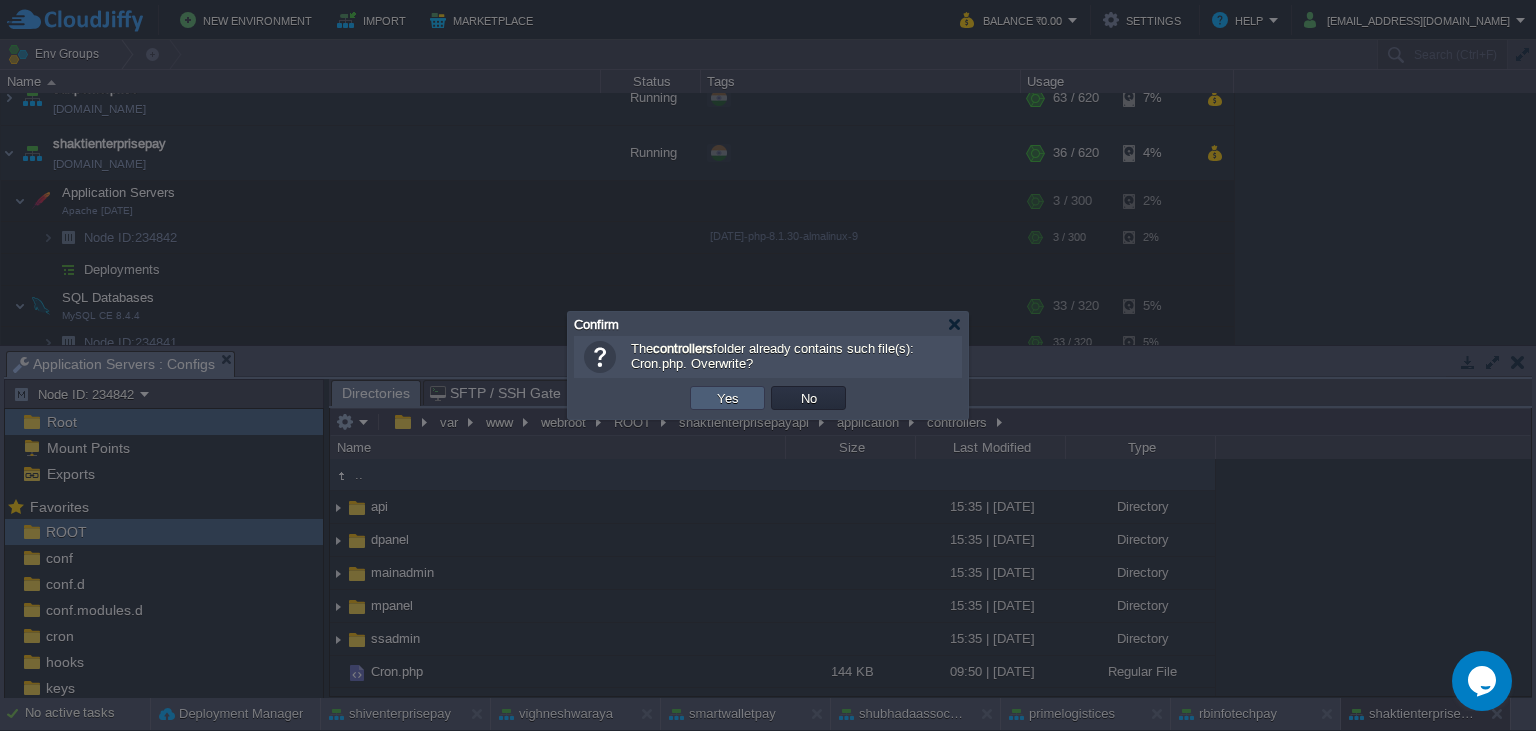 click on "Yes" at bounding box center (727, 398) 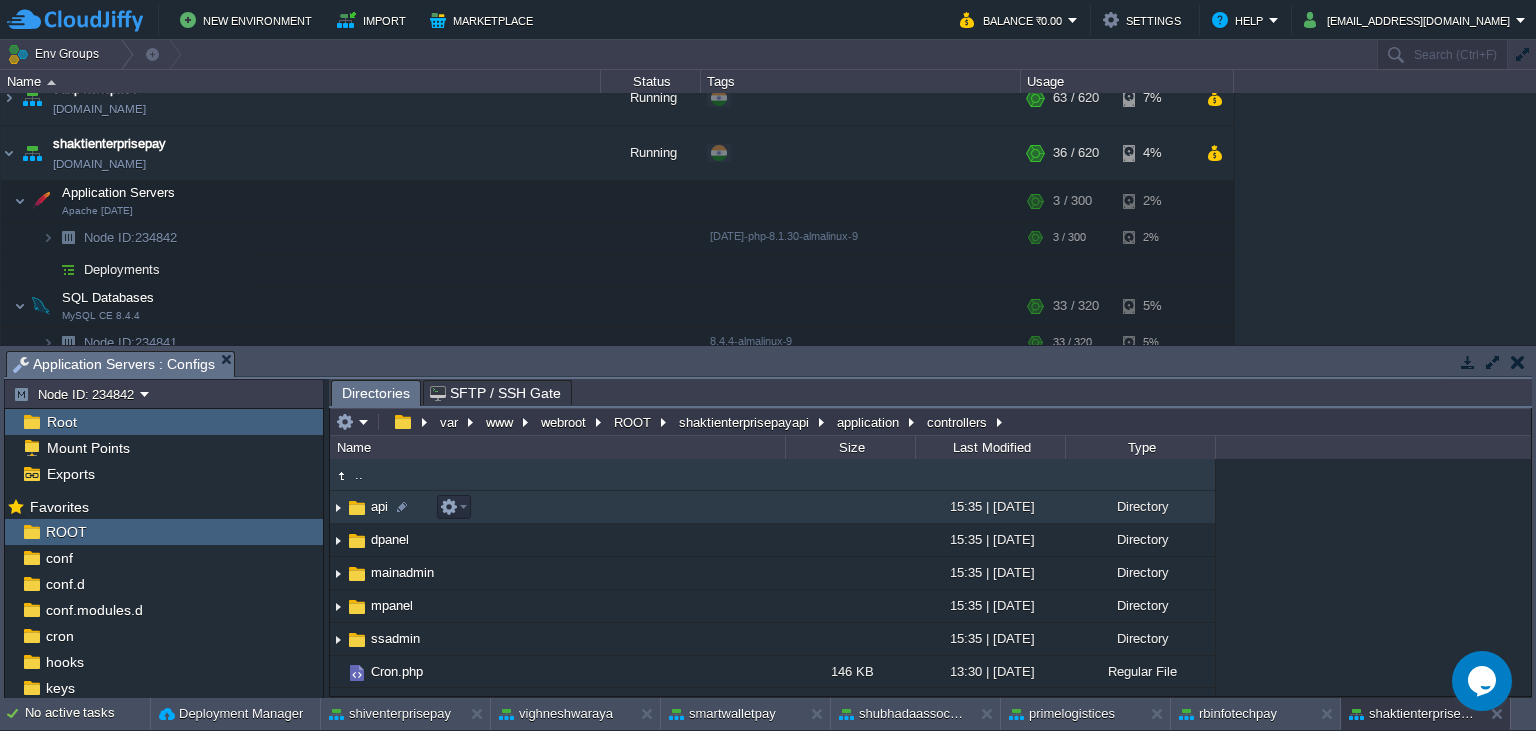 click on "api" at bounding box center [379, 506] 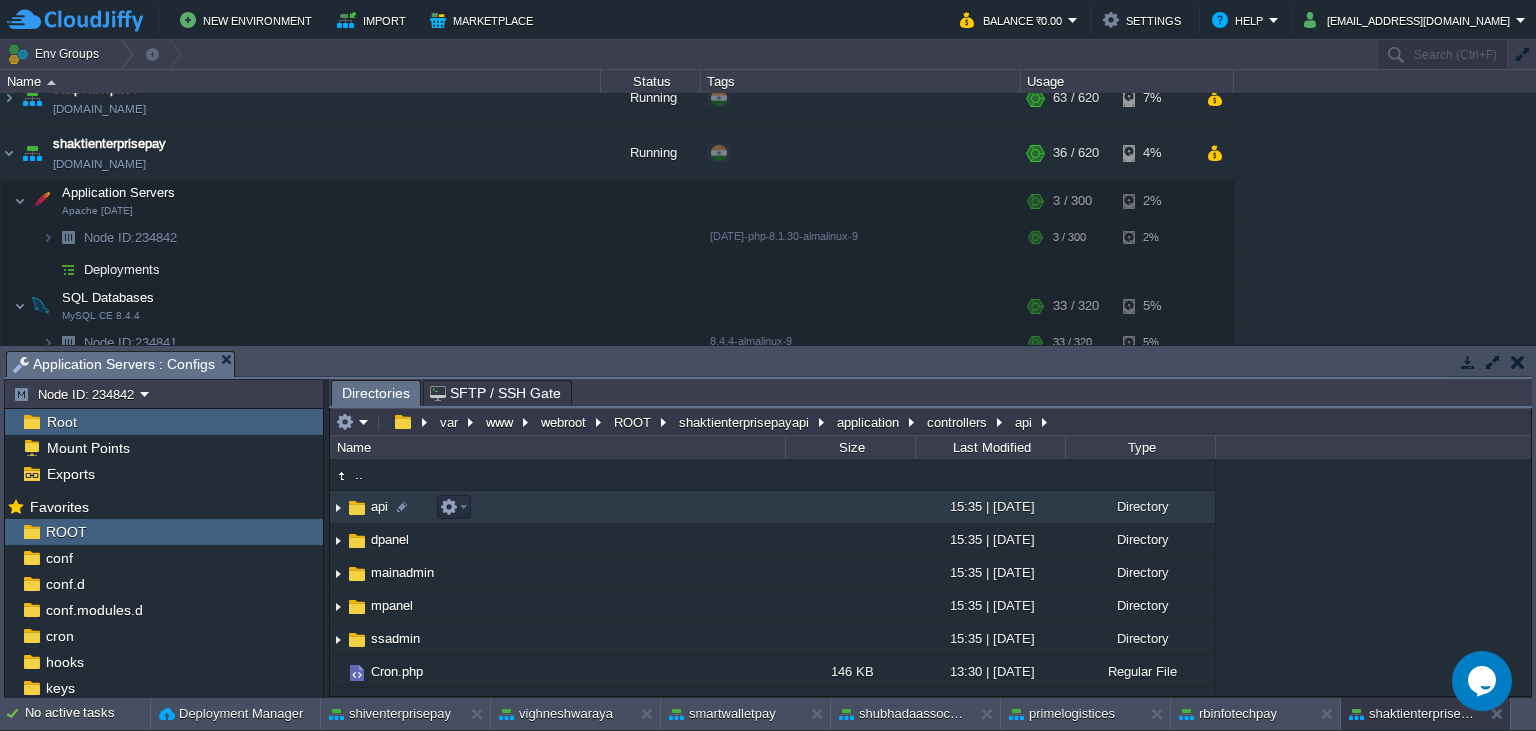 click on "api" at bounding box center (379, 506) 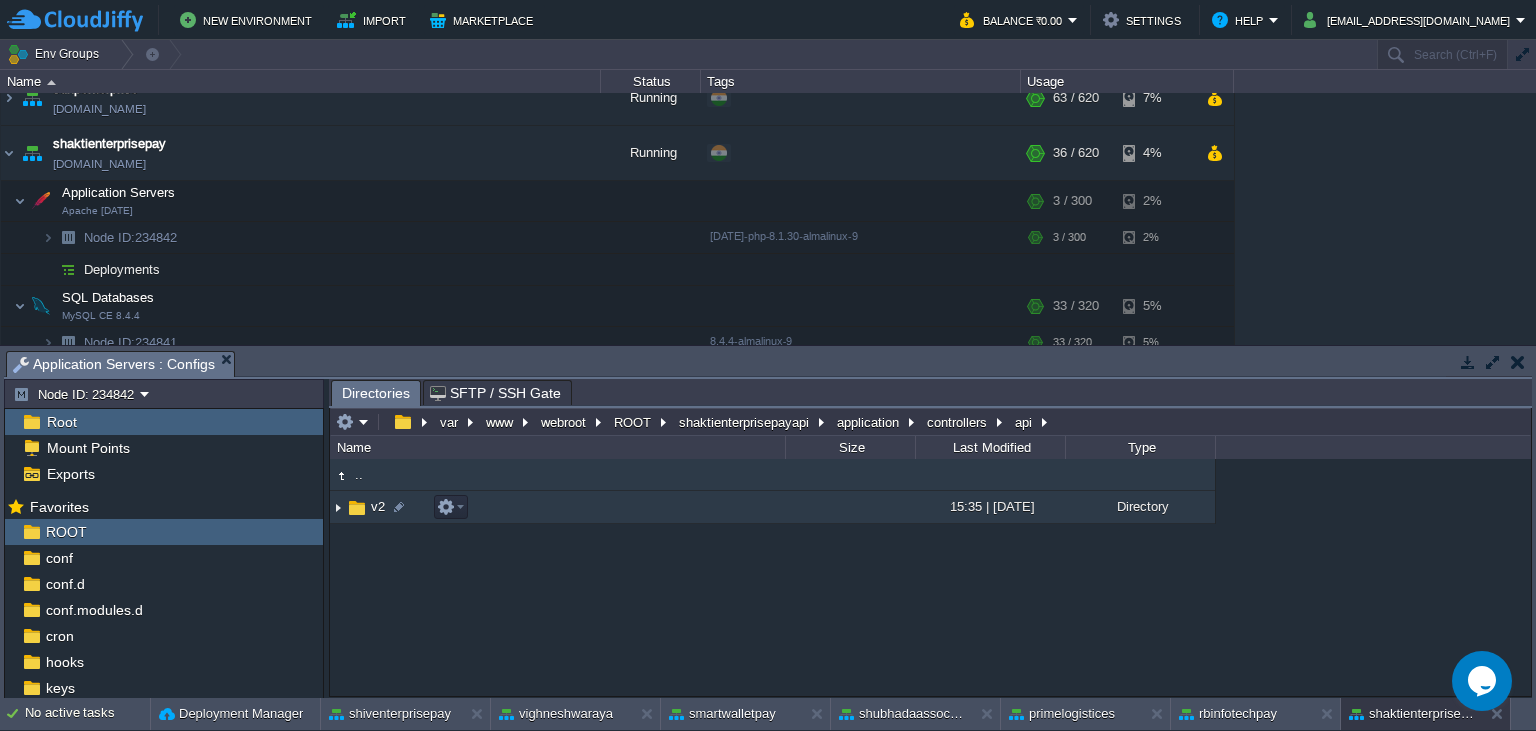 click on "v2" at bounding box center (378, 506) 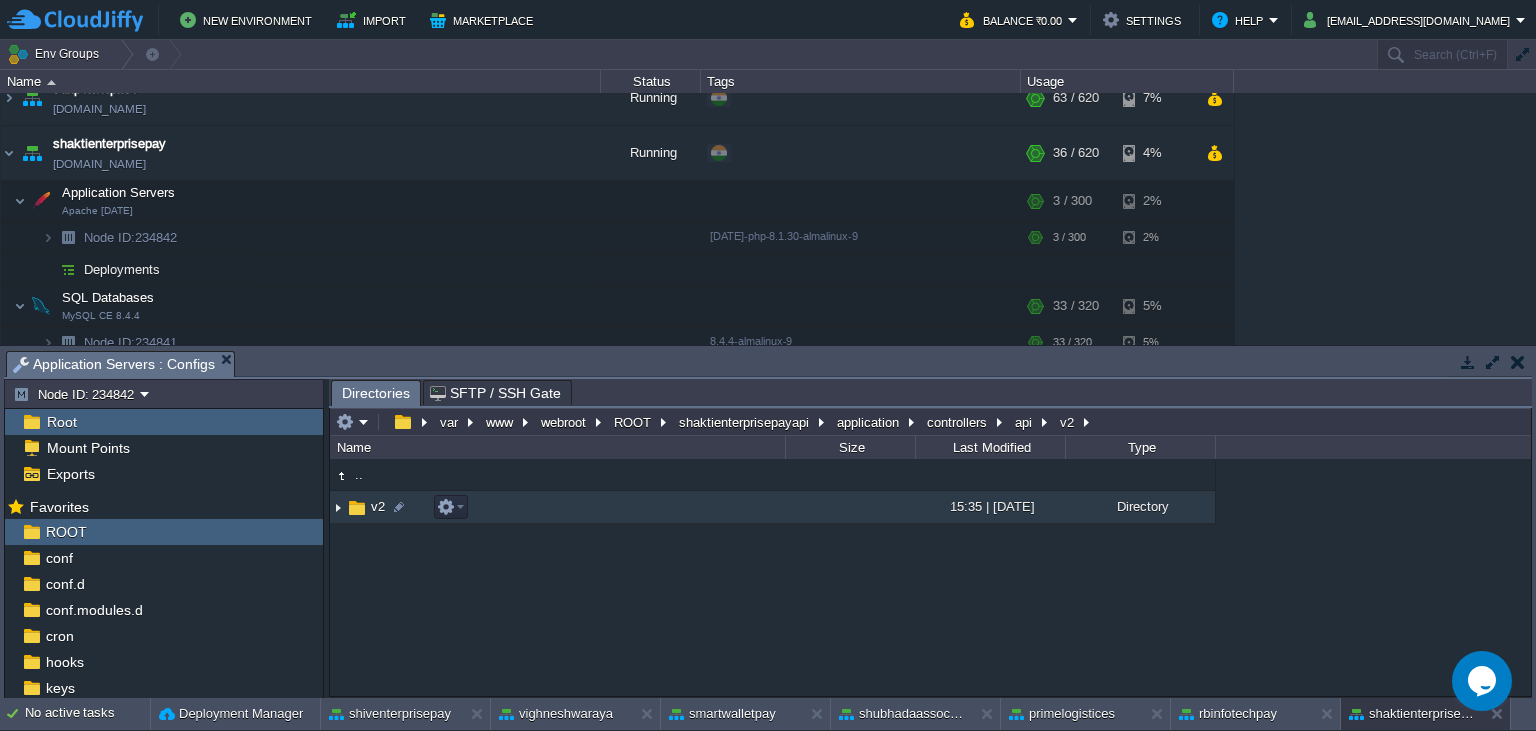 click on "v2" at bounding box center (557, 507) 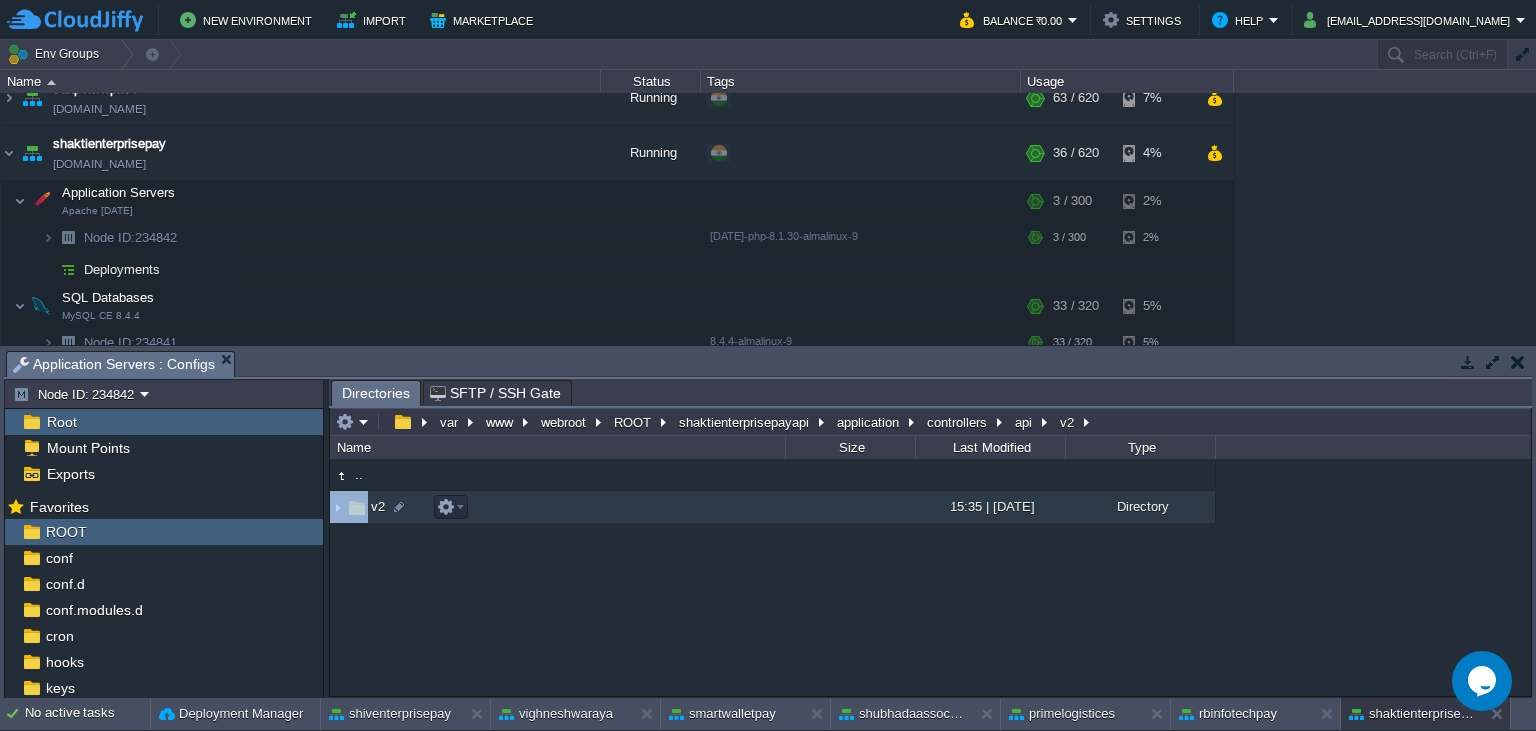 click on "v2" at bounding box center (557, 507) 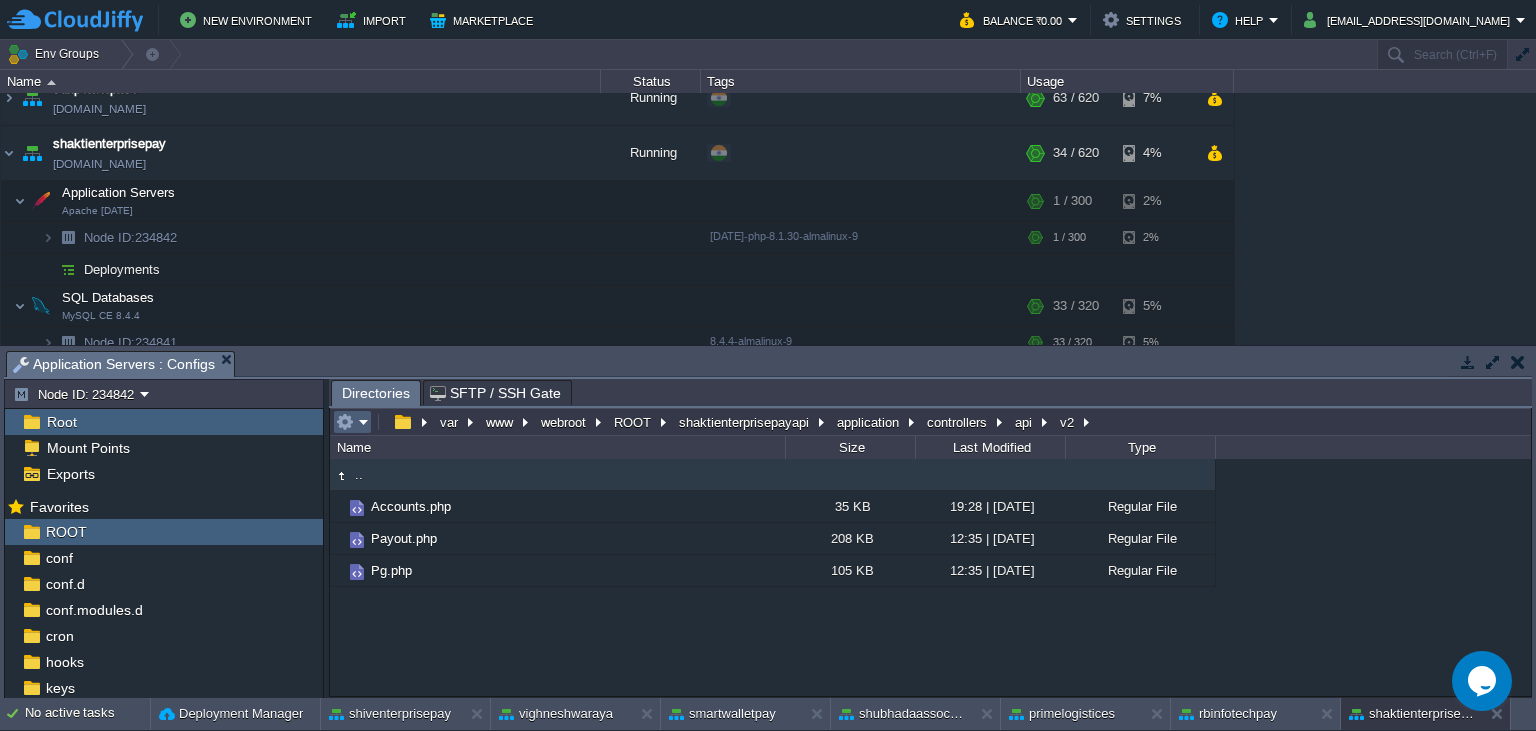 click at bounding box center [352, 422] 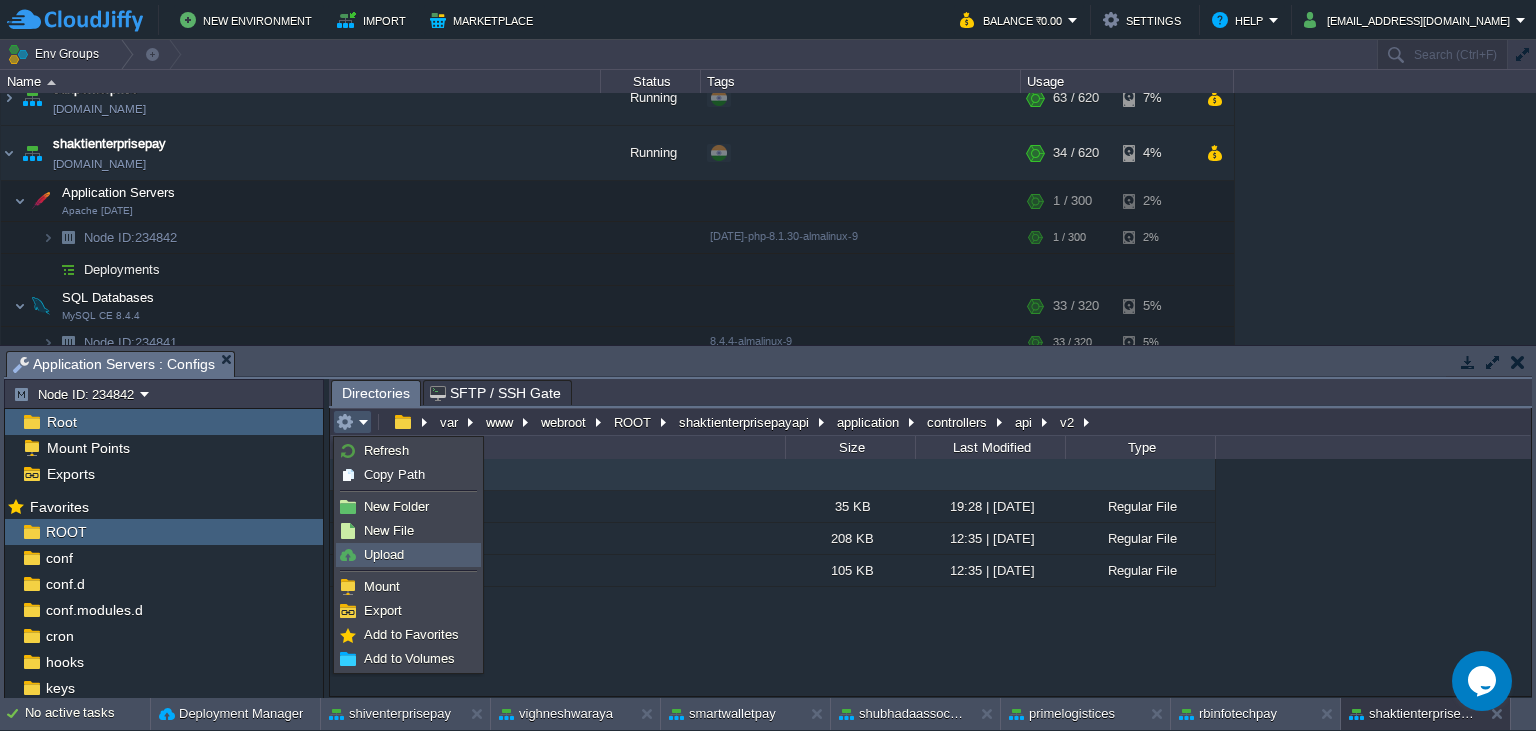 click on "Upload" at bounding box center [408, 555] 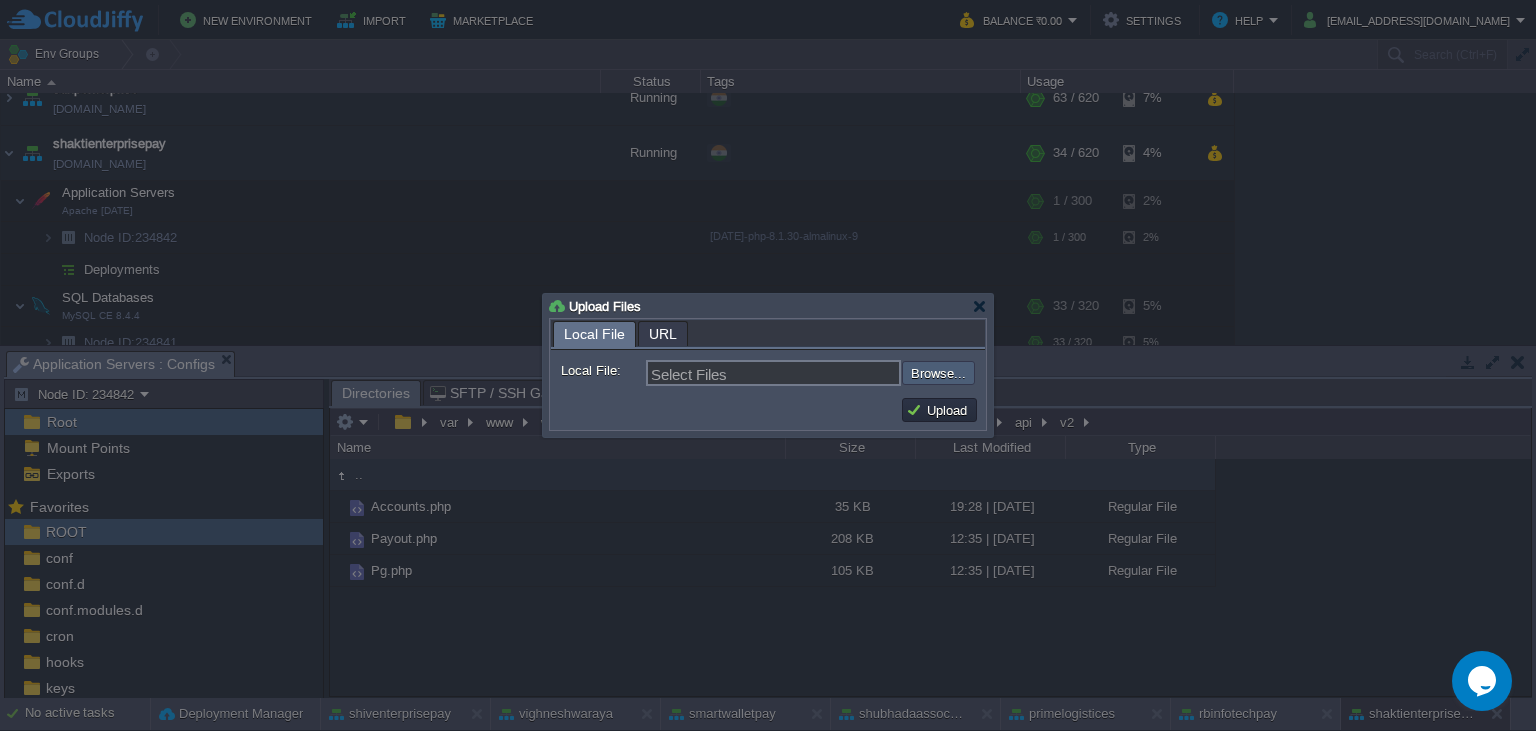 click at bounding box center (848, 373) 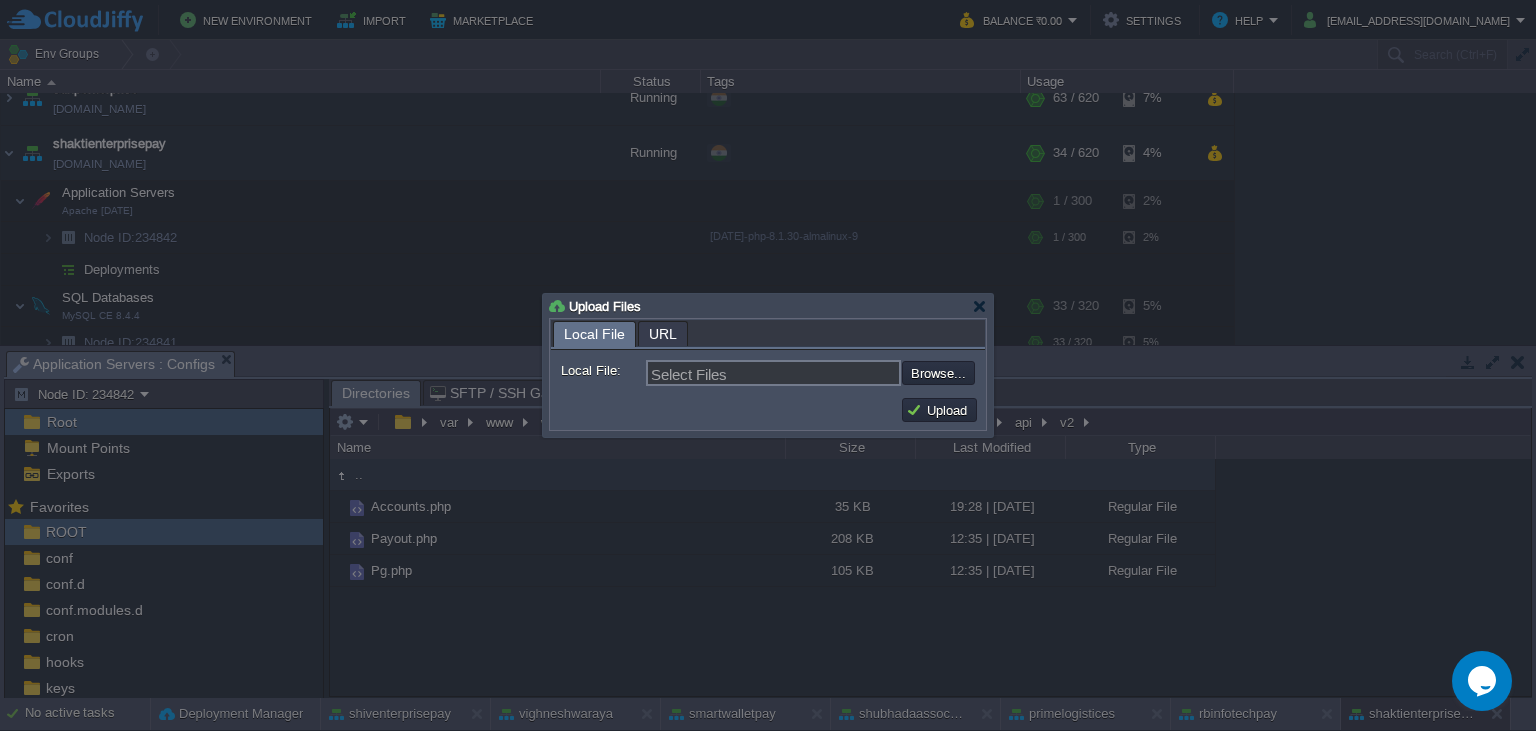 type on "C:\fakepath\Pg.php" 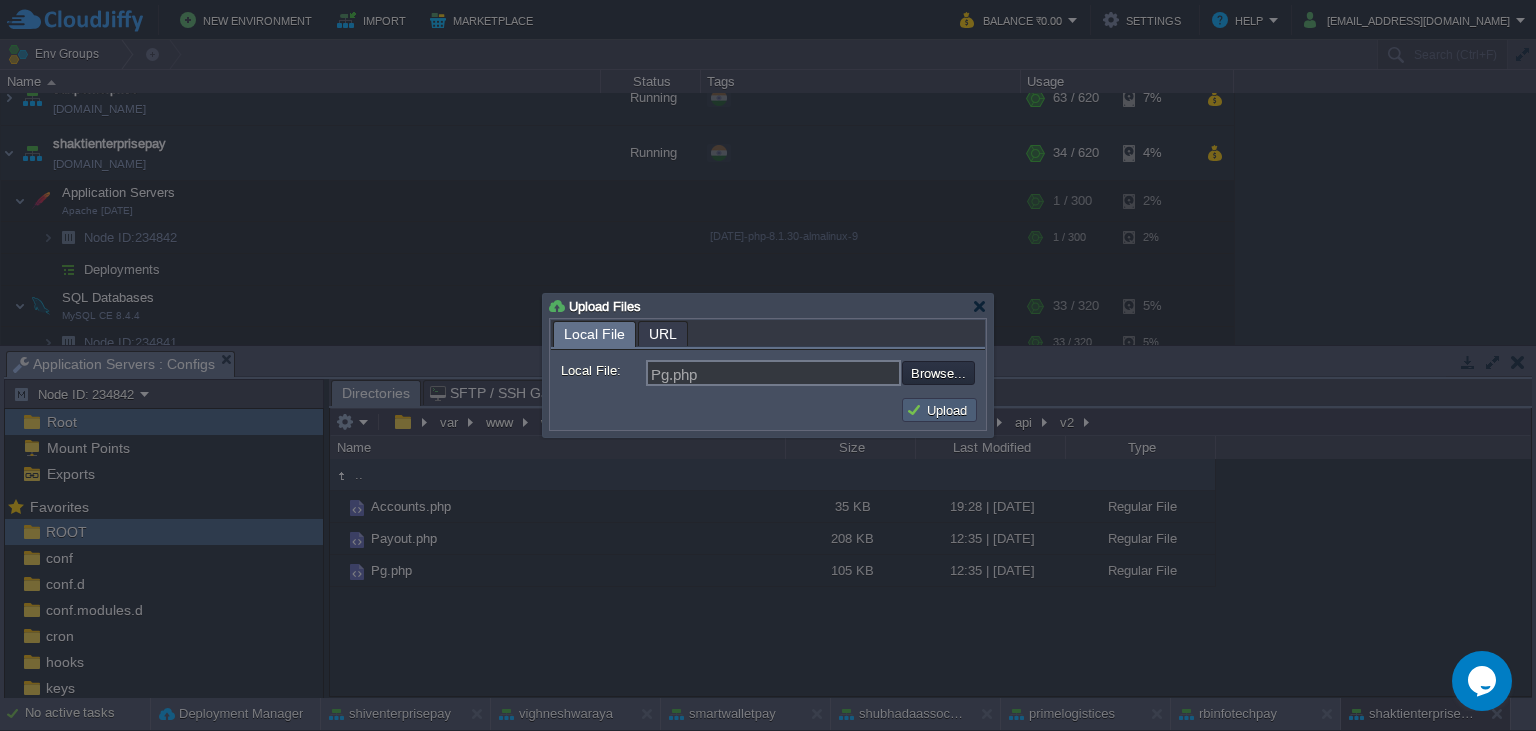 click on "Upload" at bounding box center (939, 410) 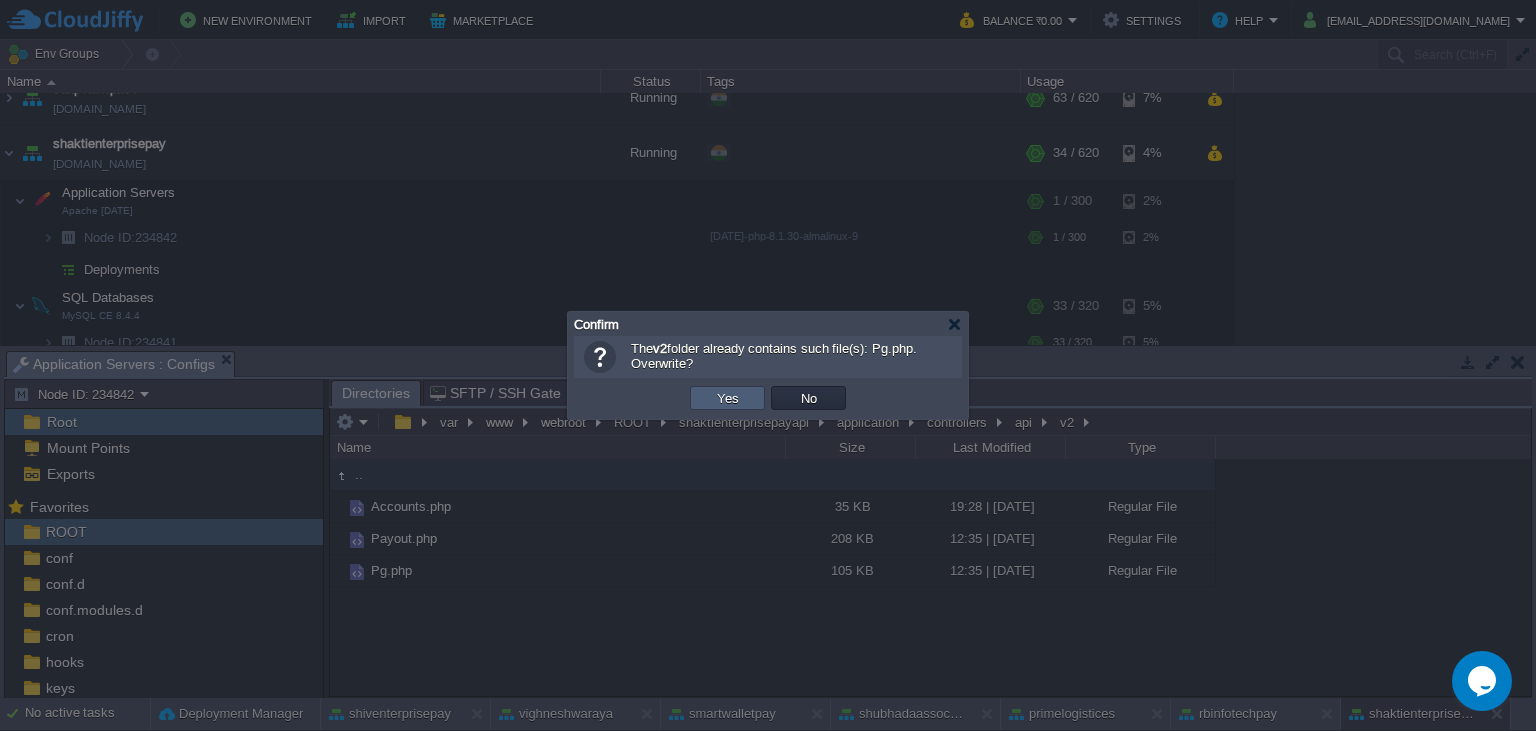 click on "Yes" at bounding box center [727, 398] 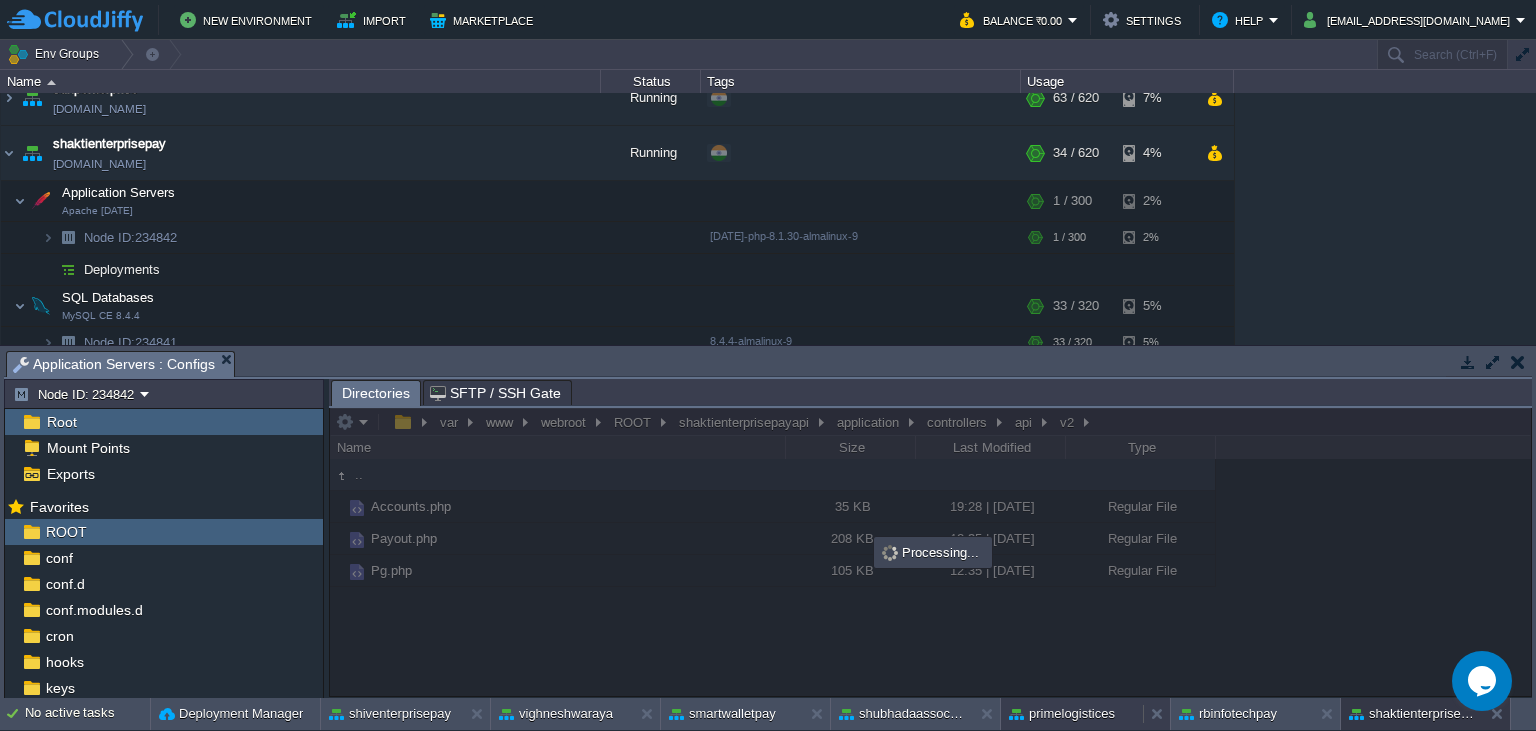 click on "primelogistices" at bounding box center (1062, 714) 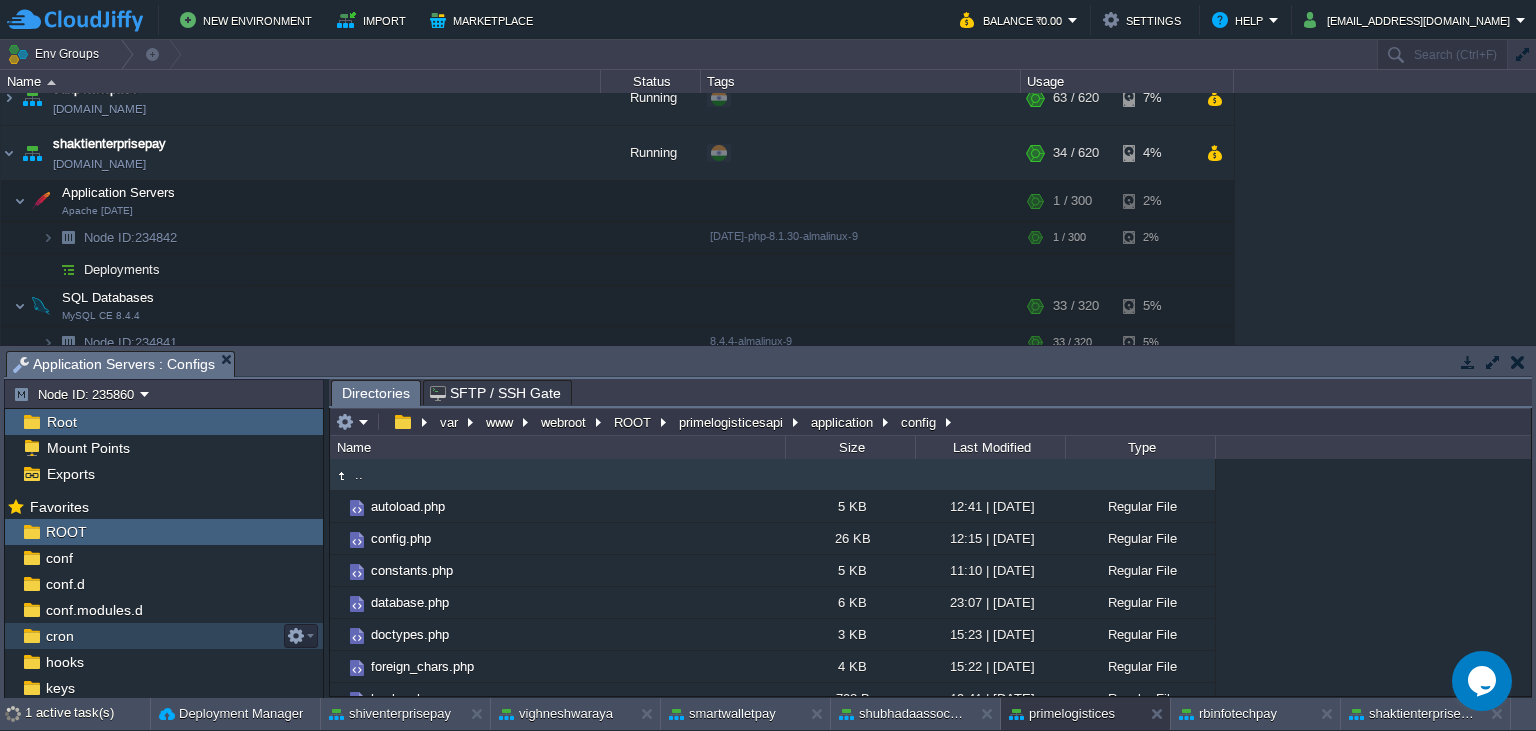 click on "cron" at bounding box center [59, 636] 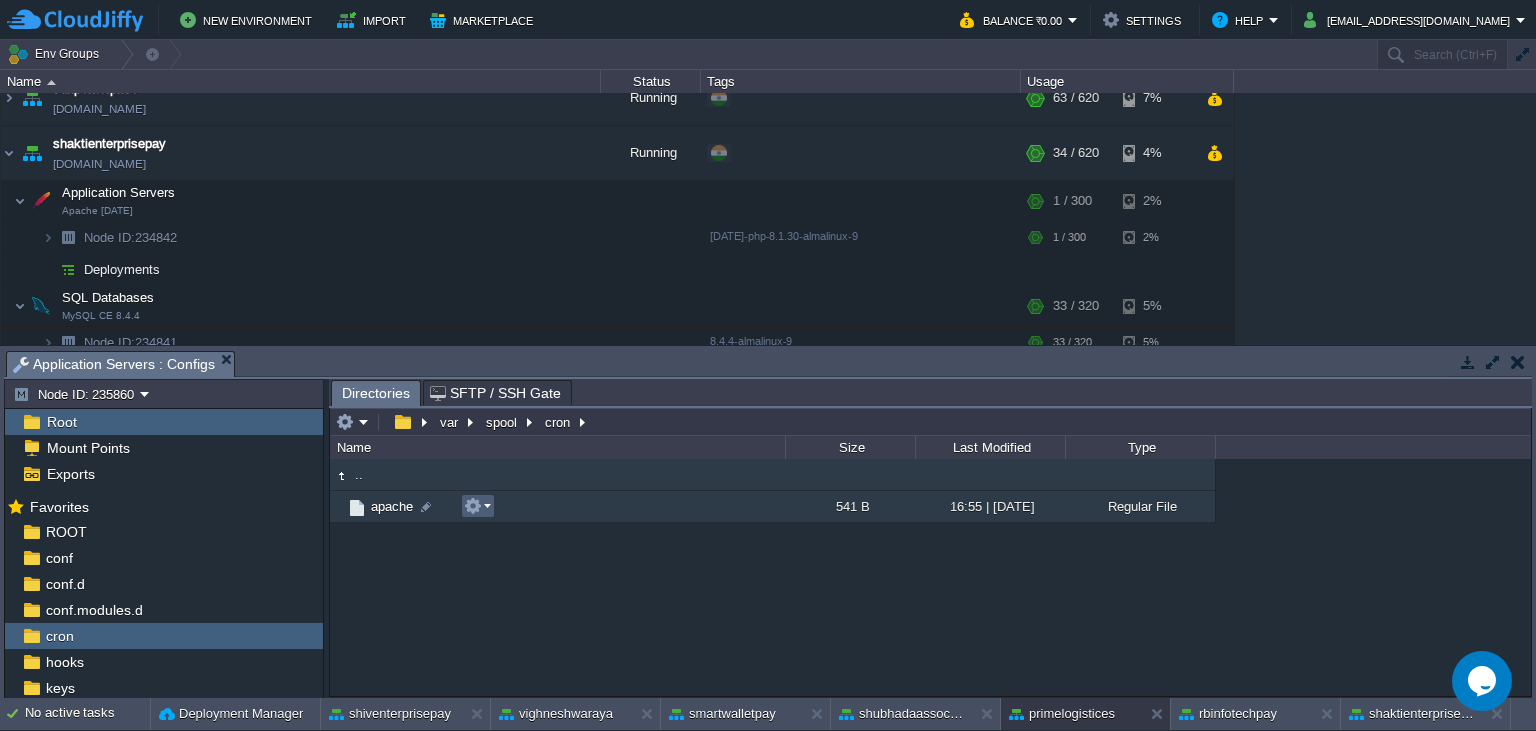 click at bounding box center [473, 506] 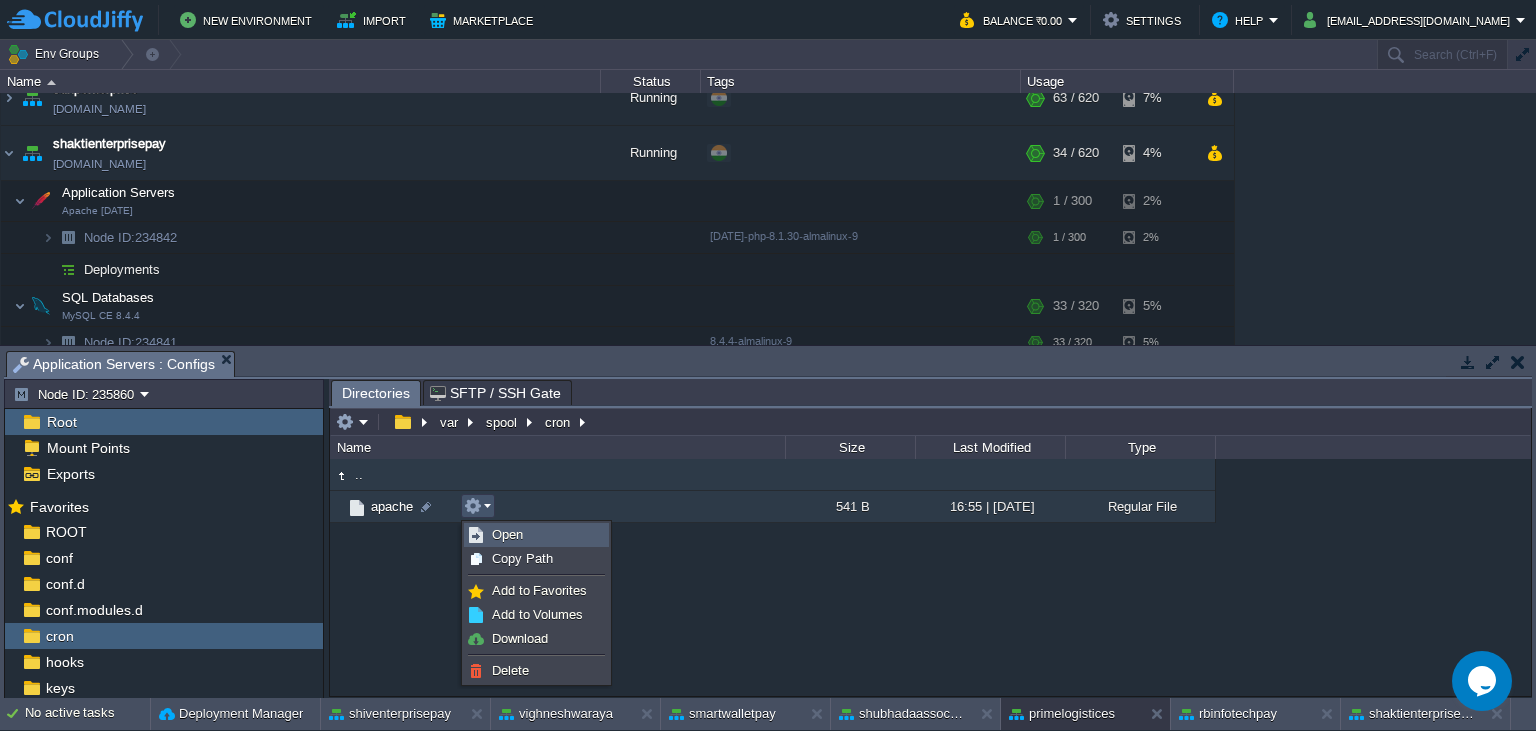 click on "Open" at bounding box center [536, 535] 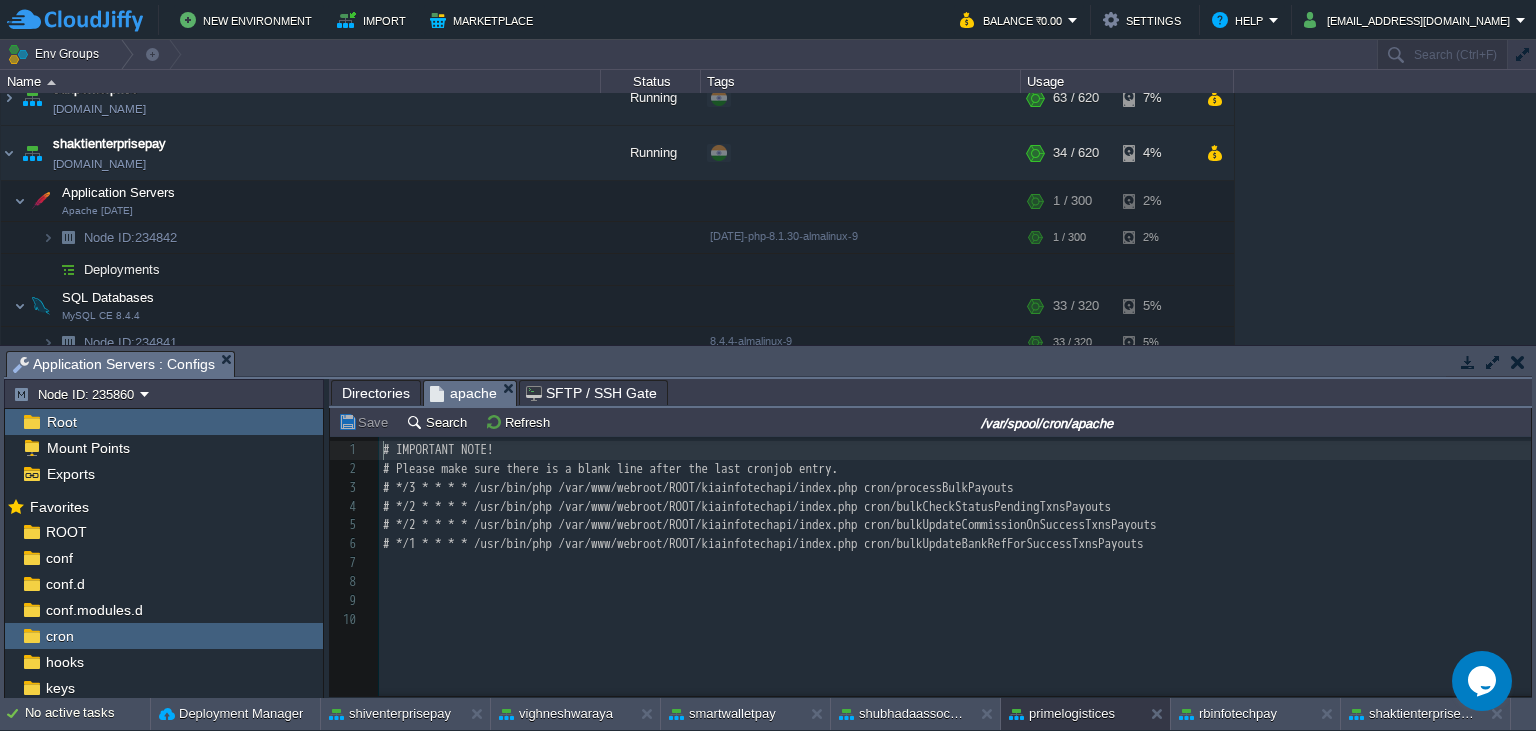 scroll, scrollTop: 7, scrollLeft: 0, axis: vertical 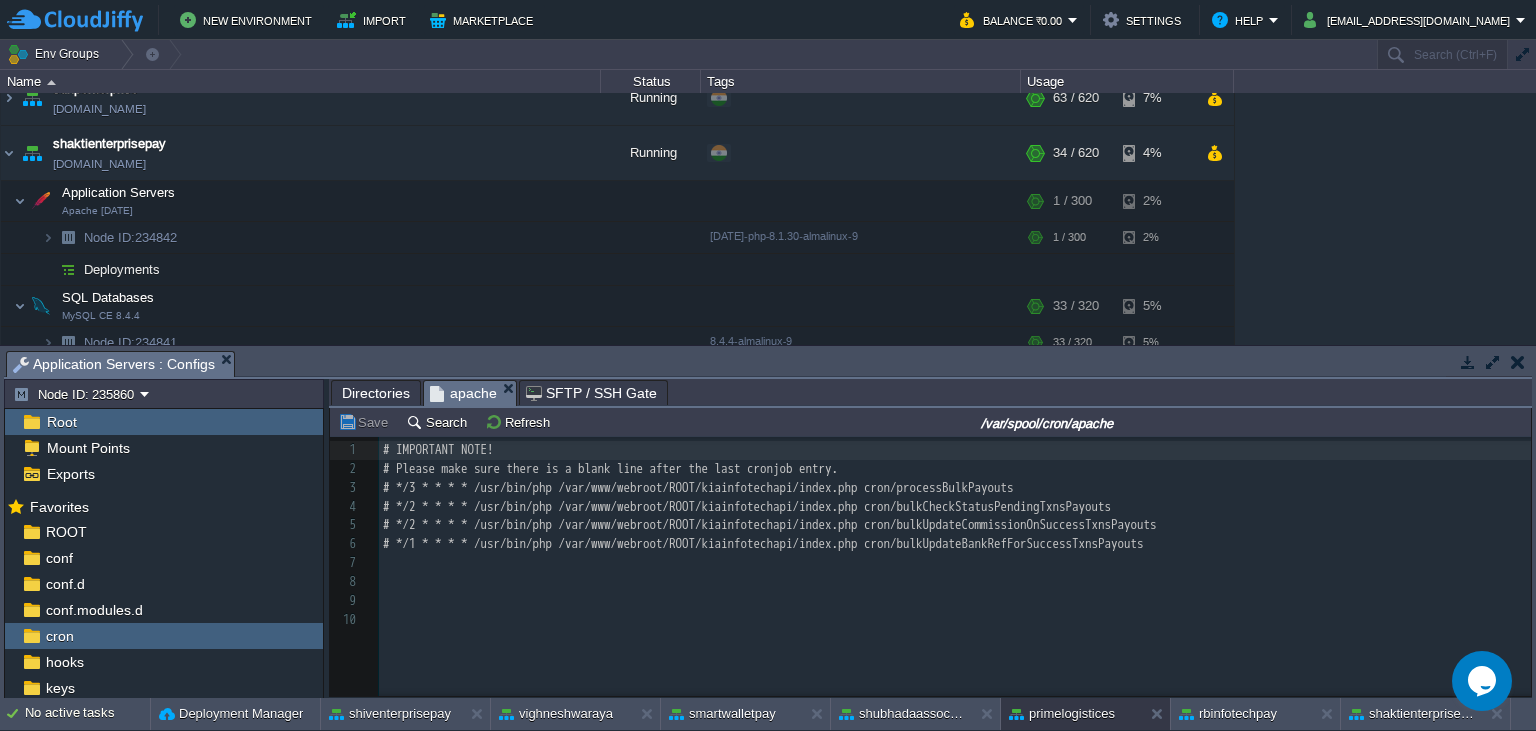 click on "# */1 * * * * /usr/bin/php /var/www/webroot/ROOT/kiainfotechapi/index.php cron/bulkUpdateBankRefForSuccessTxnsPayouts" at bounding box center (763, 543) 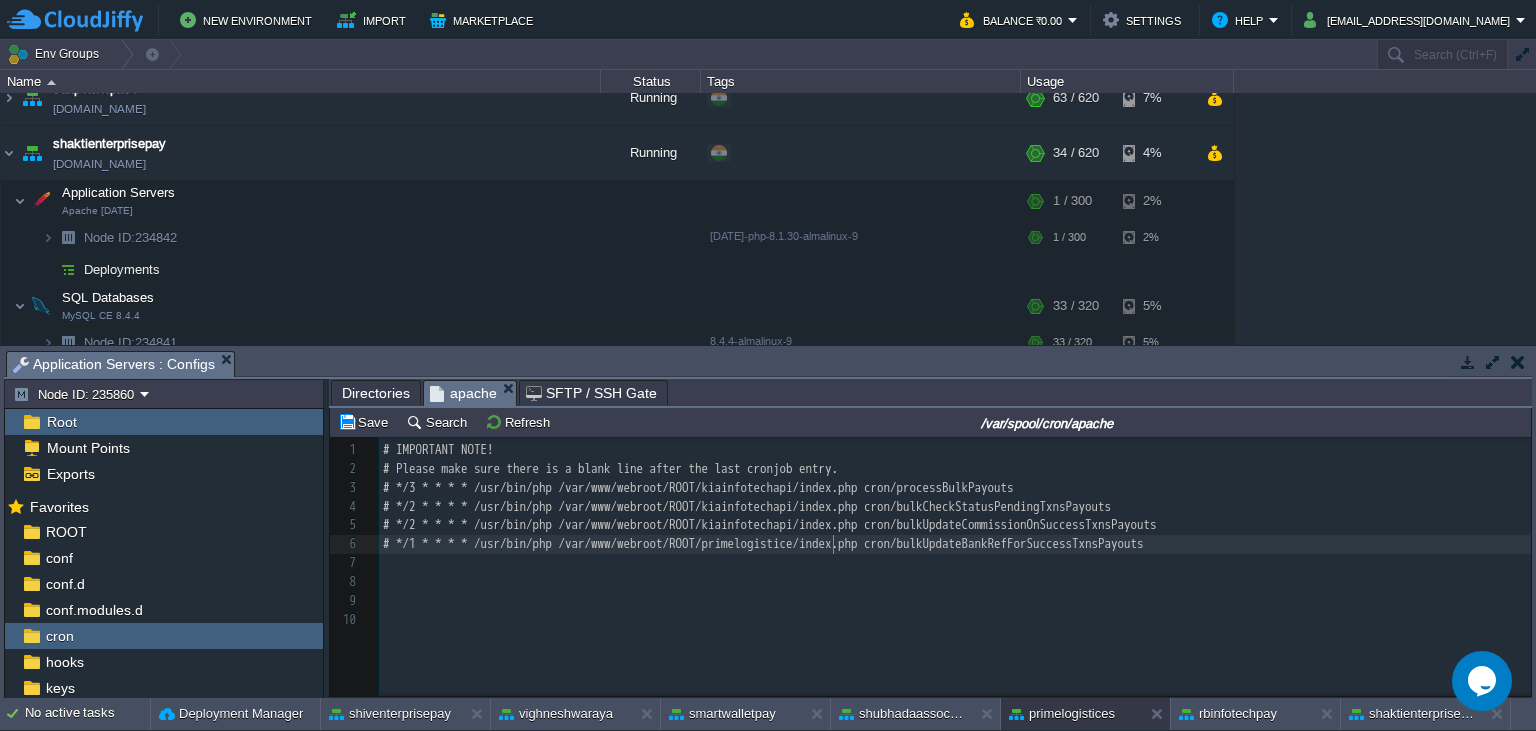 scroll, scrollTop: 0, scrollLeft: 107, axis: horizontal 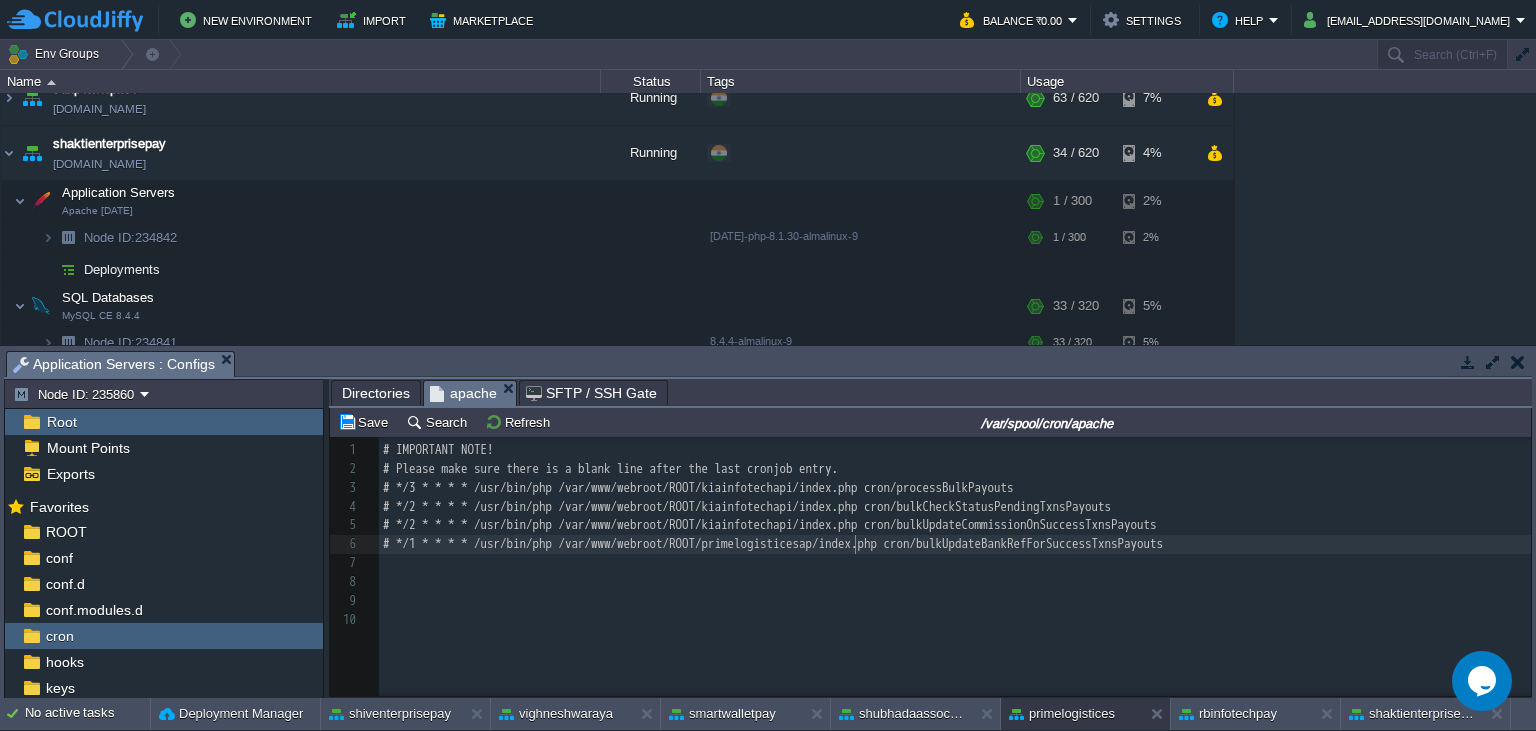 type on "primelogisticesapi" 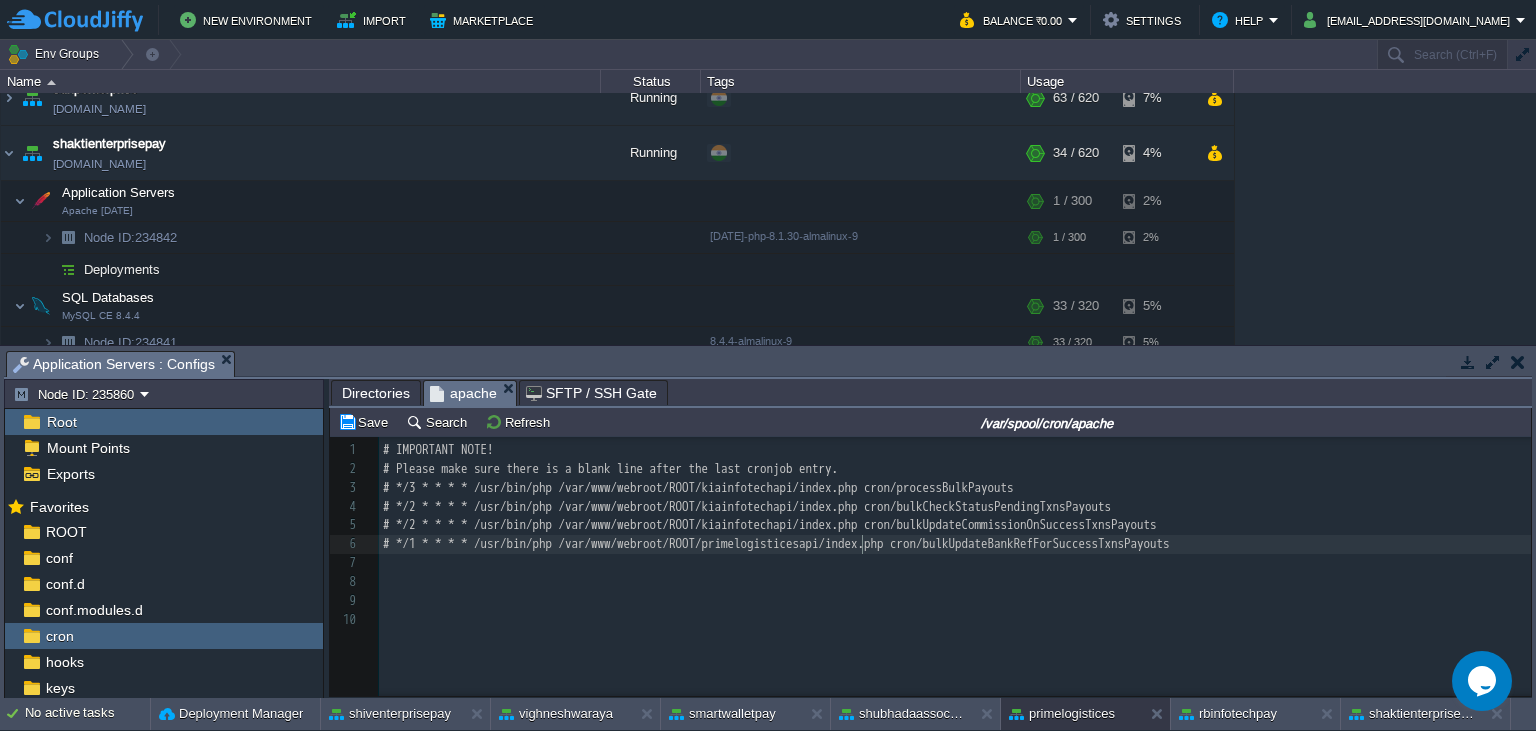 scroll, scrollTop: 0, scrollLeft: 129, axis: horizontal 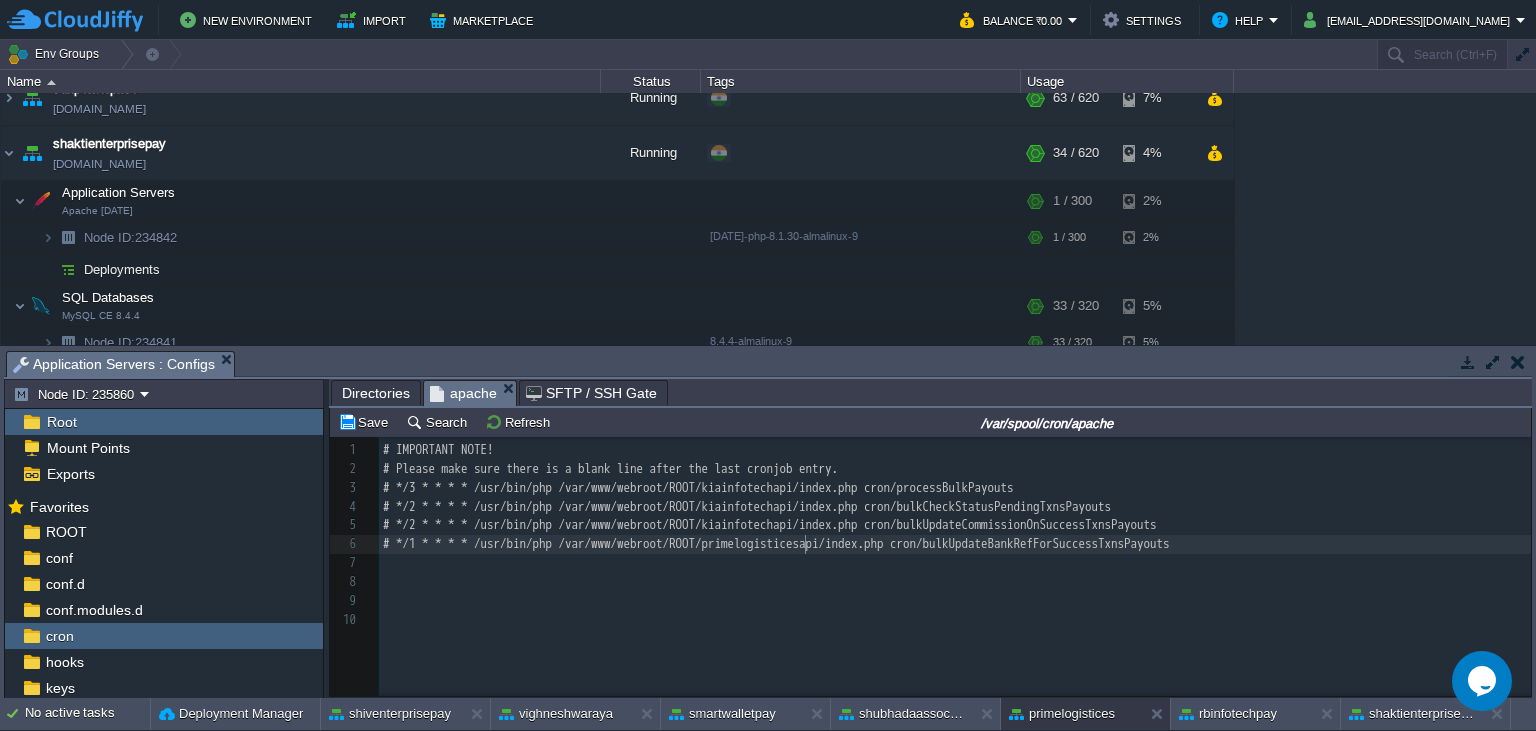 type on "primelogisticesapi" 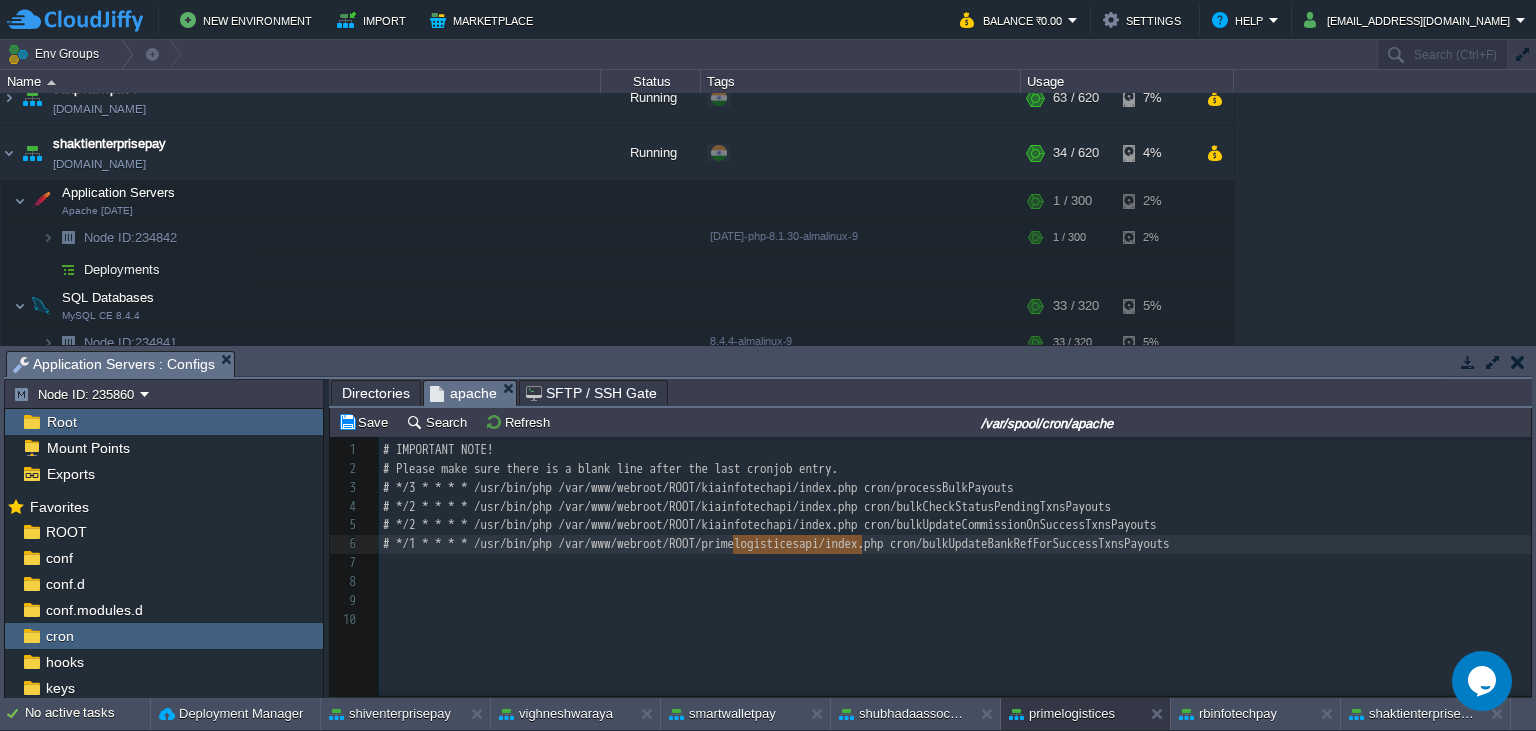 click on "xxxxxxxxxx 1 # IMPORTANT NOTE! 2 # Please make sure there is a blank line after the last cronjob entry. 3 # */3 * * * * /usr/bin/php /var/www/webroot/ROOT/kiainfotechapi/index.php cron/processBulkPayouts 4 # */2 * * * * /usr/bin/php /var/www/webroot/ROOT/kiainfotechapi/index.php cron/bulkCheckStatusPendingTxnsPayouts 5 # */2 * * * * /usr/bin/php /var/www/webroot/ROOT/kiainfotechapi/index.php cron/bulkUpdateCommissionOnSuccessTxnsPayouts 6 # */1 * * * * /usr/bin/php /var/www/webroot/ROOT/ primelogisticesapi /index.php cron/bulkUpdateBankRefForSuccessTxnsPayouts 7 ​ 8 ​ 9 ​ 10 ​" at bounding box center (955, 535) 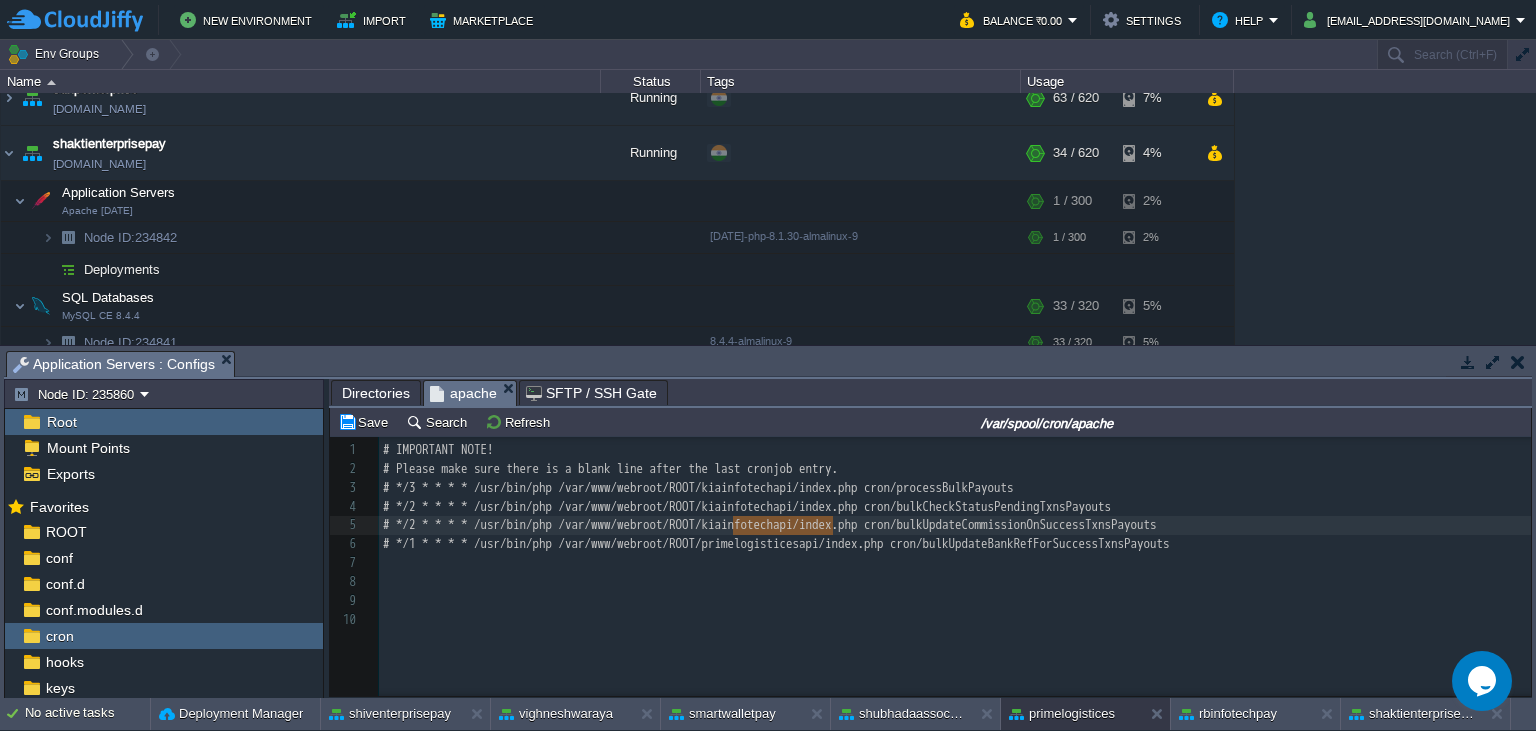paste 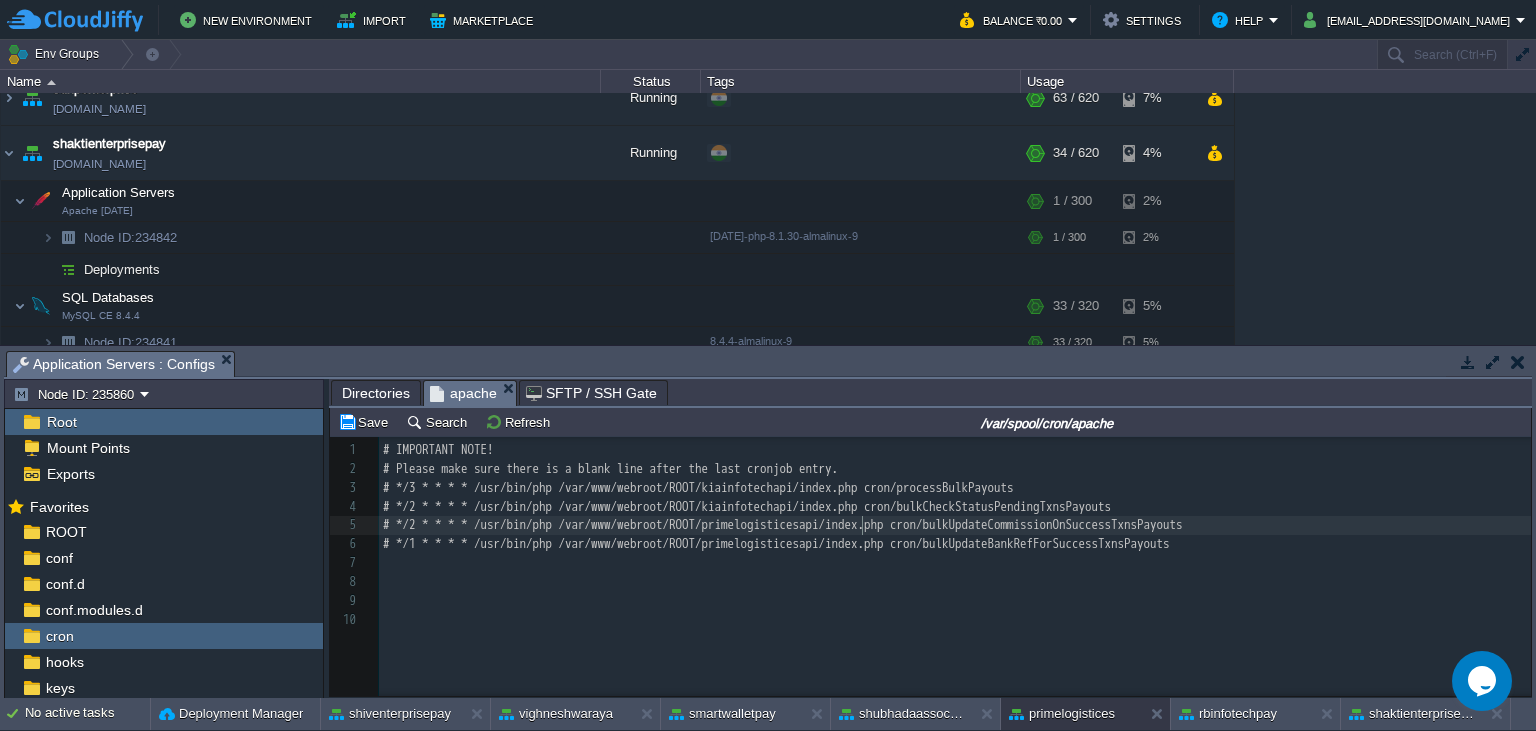 click on "xxxxxxxxxx   1 # IMPORTANT NOTE! 2 # Please make sure there is a blank line after the last cronjob entry. 3 # */3 * * * * /usr/bin/php /var/www/webroot/ROOT/kiainfotechapi/index.php cron/processBulkPayouts 4 # */2 * * * * /usr/bin/php /var/www/webroot/ROOT/kiainfotechapi/index.php cron/bulkCheckStatusPendingTxnsPayouts 5 # */2 * * * * /usr/bin/php /var/www/webroot/ROOT/primelogisticesapi/index.php cron/bulkUpdateCommissionOnSuccessTxnsPayouts 6 # */1 * * * * /usr/bin/php /var/www/webroot/ROOT/primelogisticesapi/index.php cron/bulkUpdateBankRefForSuccessTxnsPayouts 7 ​ 8 ​ 9 ​ 10 ​" at bounding box center (955, 535) 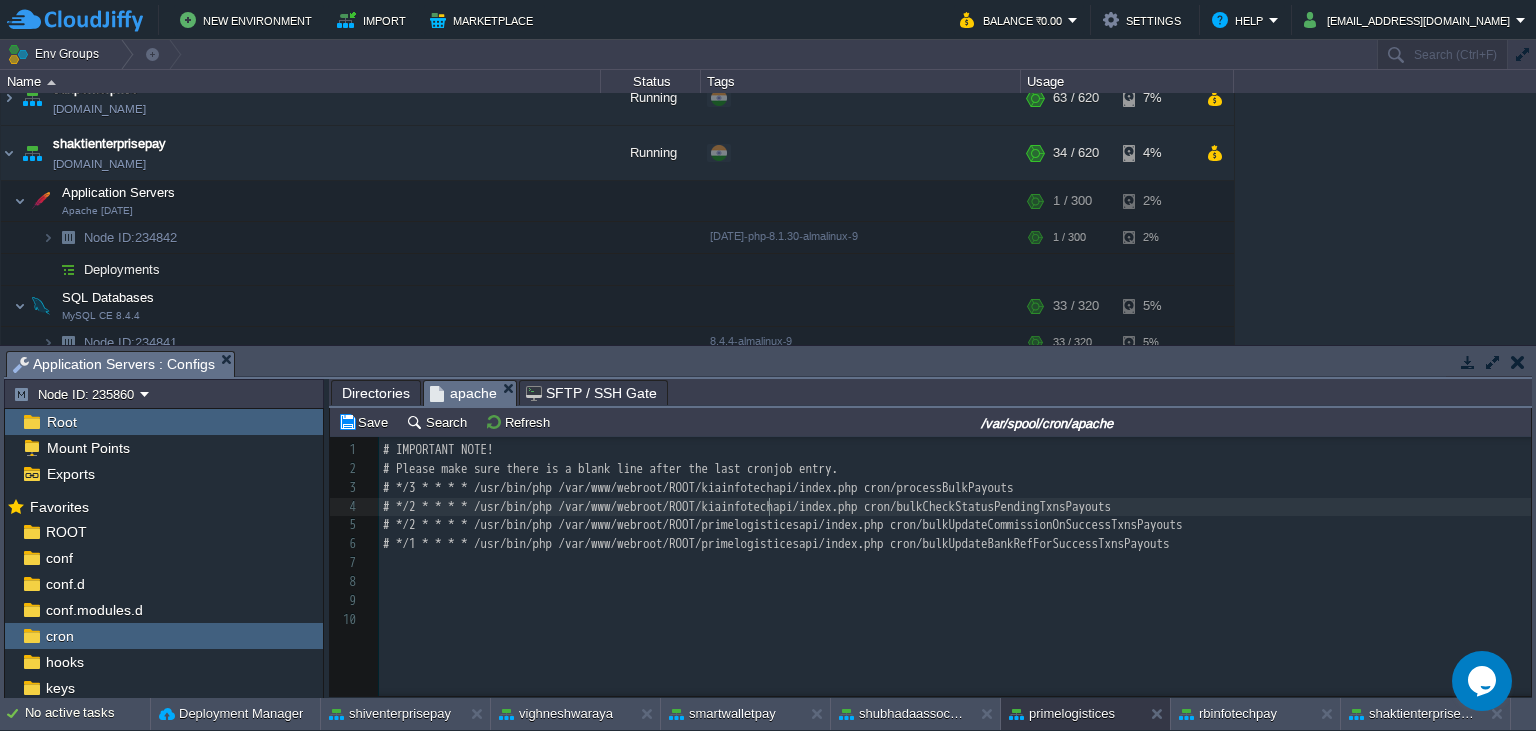 type on "kiainfotechapi" 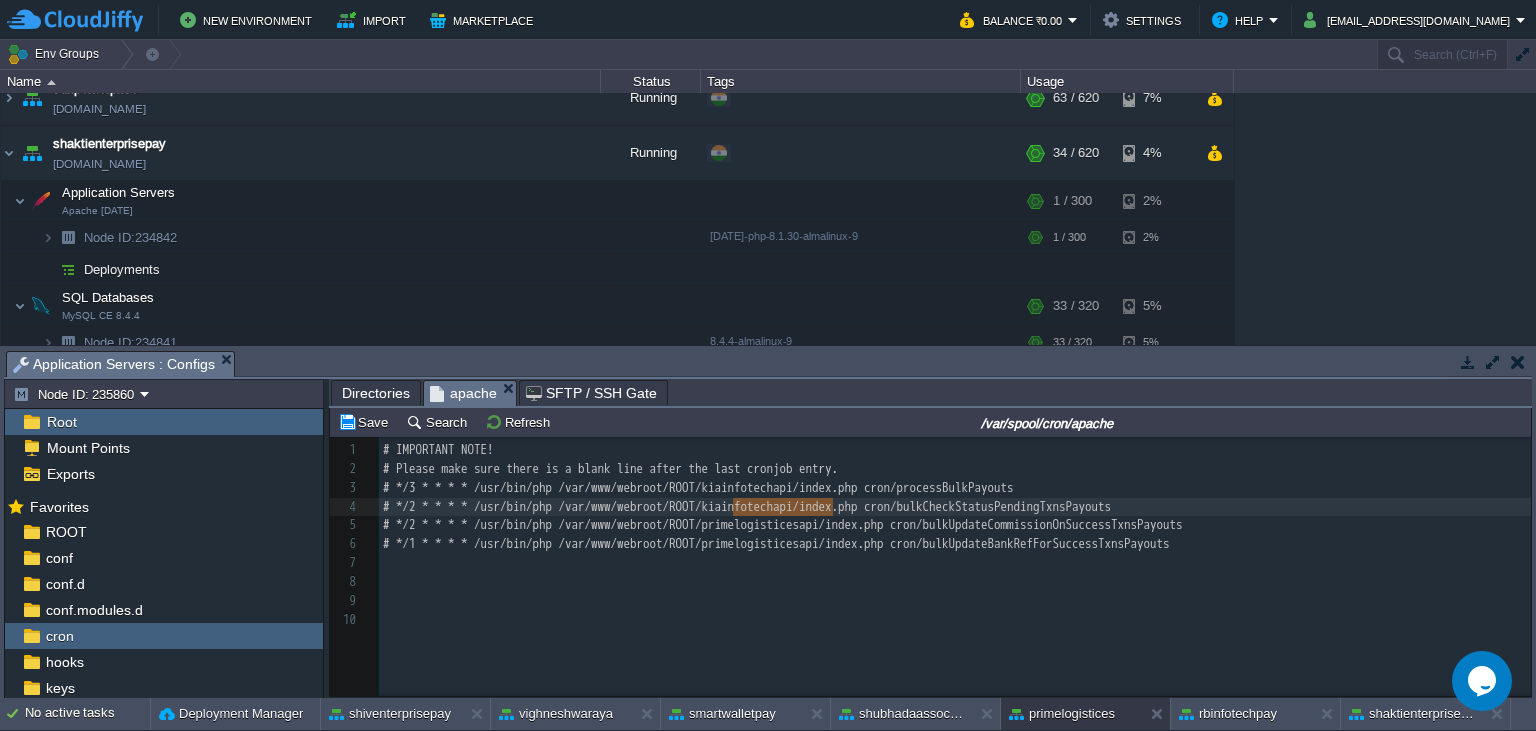 paste 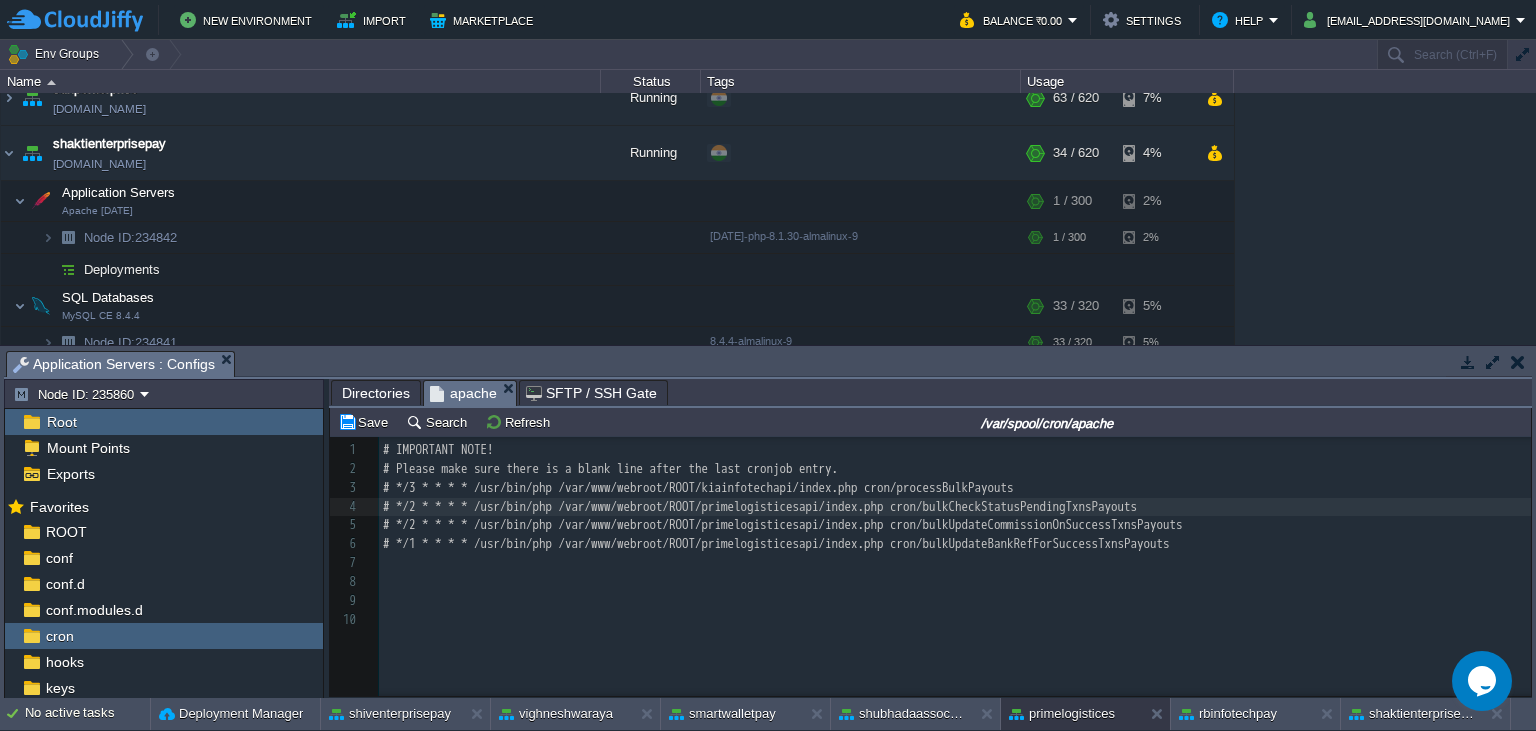 click on "# */3 * * * * /usr/bin/php /var/www/webroot/ROOT/kiainfotechapi/index.php cron/processBulkPayouts" at bounding box center (698, 487) 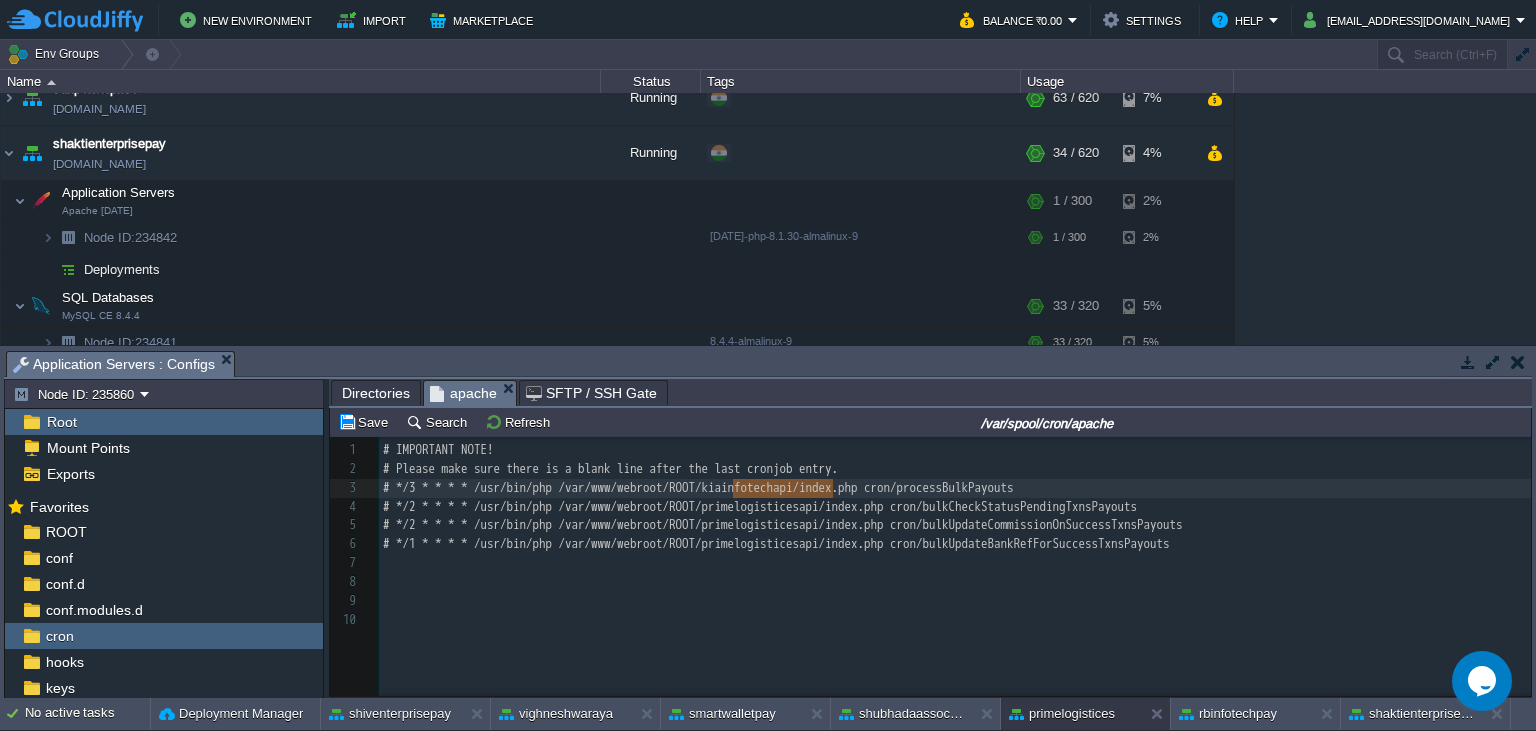scroll, scrollTop: 0, scrollLeft: 100, axis: horizontal 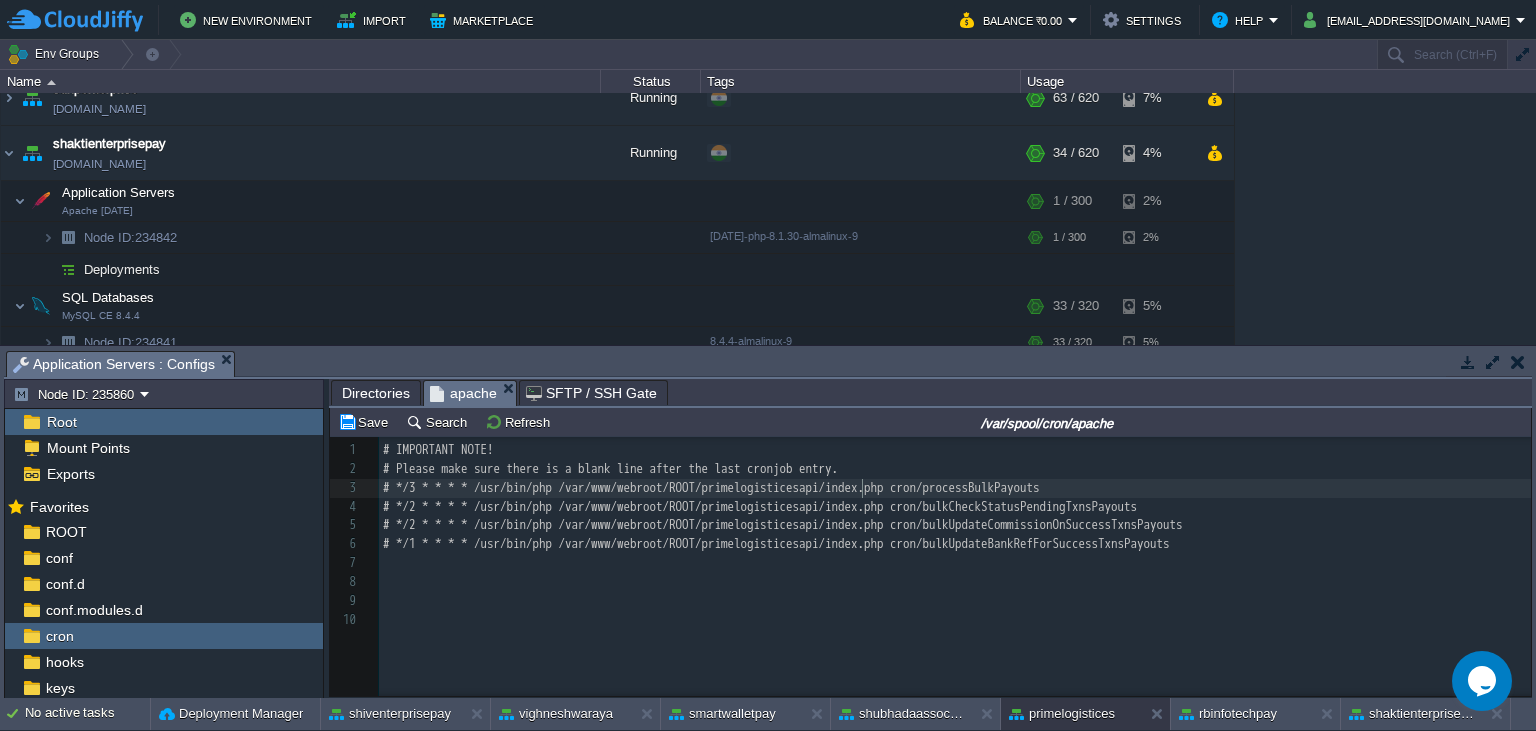 click on "# */3 * * * * /usr/bin/php /var/www/webroot/ROOT/primelogisticesapi/index.php cron/processBulkPayouts" at bounding box center [711, 487] 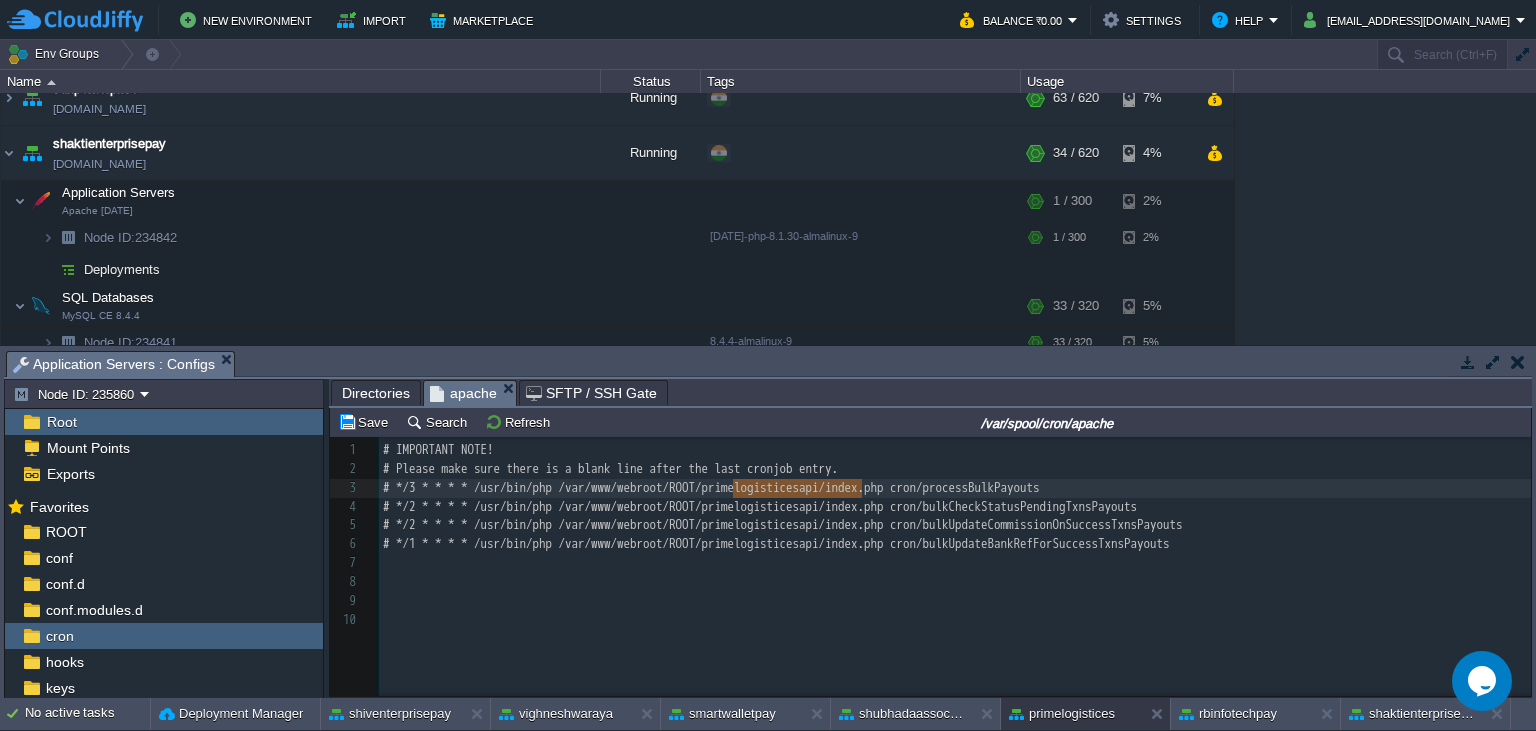 scroll, scrollTop: 0, scrollLeft: 129, axis: horizontal 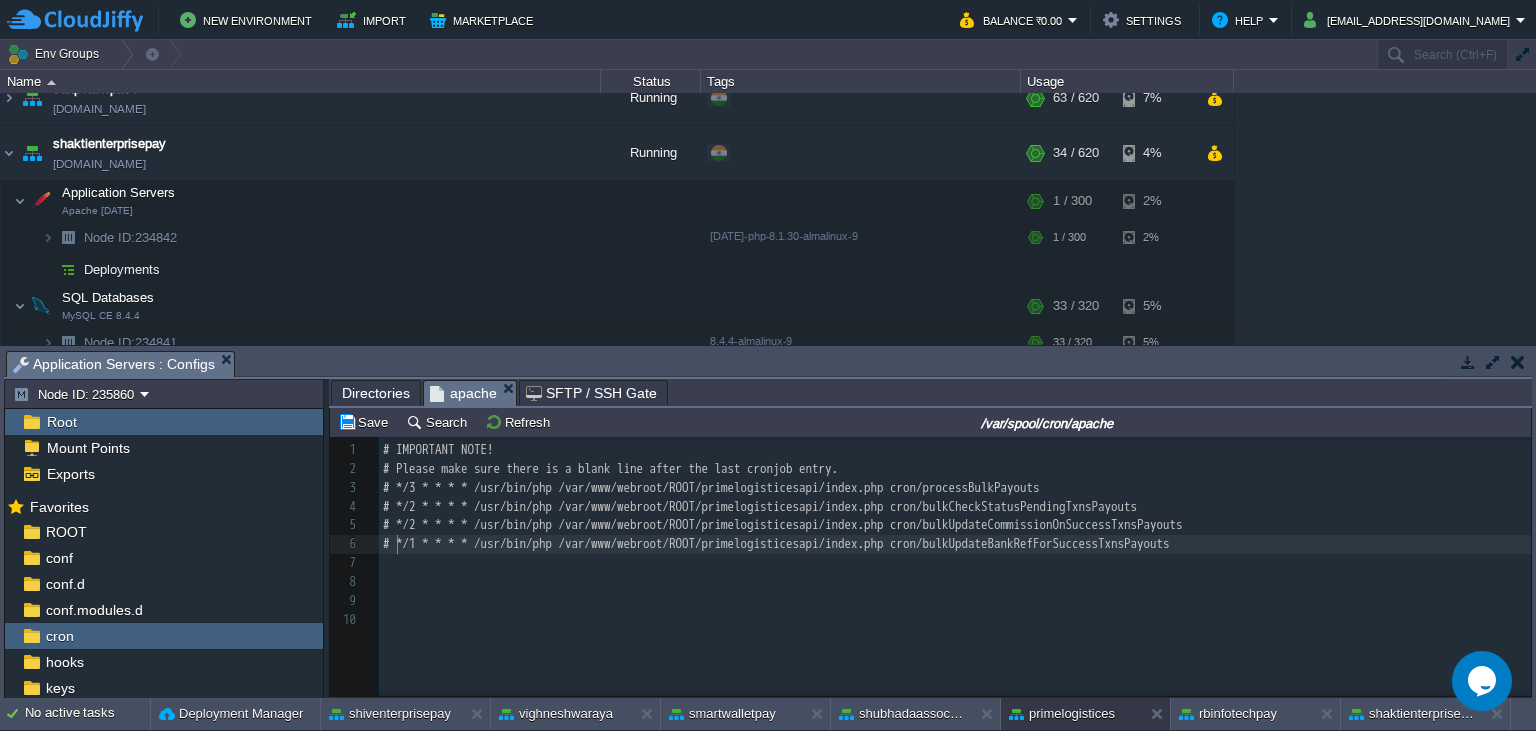 click on "xxxxxxxxxx   1 # IMPORTANT NOTE! 2 # Please make sure there is a blank line after the last cronjob entry. 3 # */3 * * * * /usr/bin/php /var/www/webroot/ROOT/primelogisticesapi/index.php cron/processBulkPayouts 4 # */2 * * * * /usr/bin/php /var/www/webroot/ROOT/primelogisticesapi/index.php cron/bulkCheckStatusPendingTxnsPayouts 5 # */2 * * * * /usr/bin/php /var/www/webroot/ROOT/primelogisticesapi/index.php cron/bulkUpdateCommissionOnSuccessTxnsPayouts 6 # */1 * * * * /usr/bin/php /var/www/webroot/ROOT/primelogisticesapi/index.php cron/bulkUpdateBankRefForSuccessTxnsPayouts 7 ​ 8 ​ 9 ​ 10 ​" at bounding box center [955, 535] 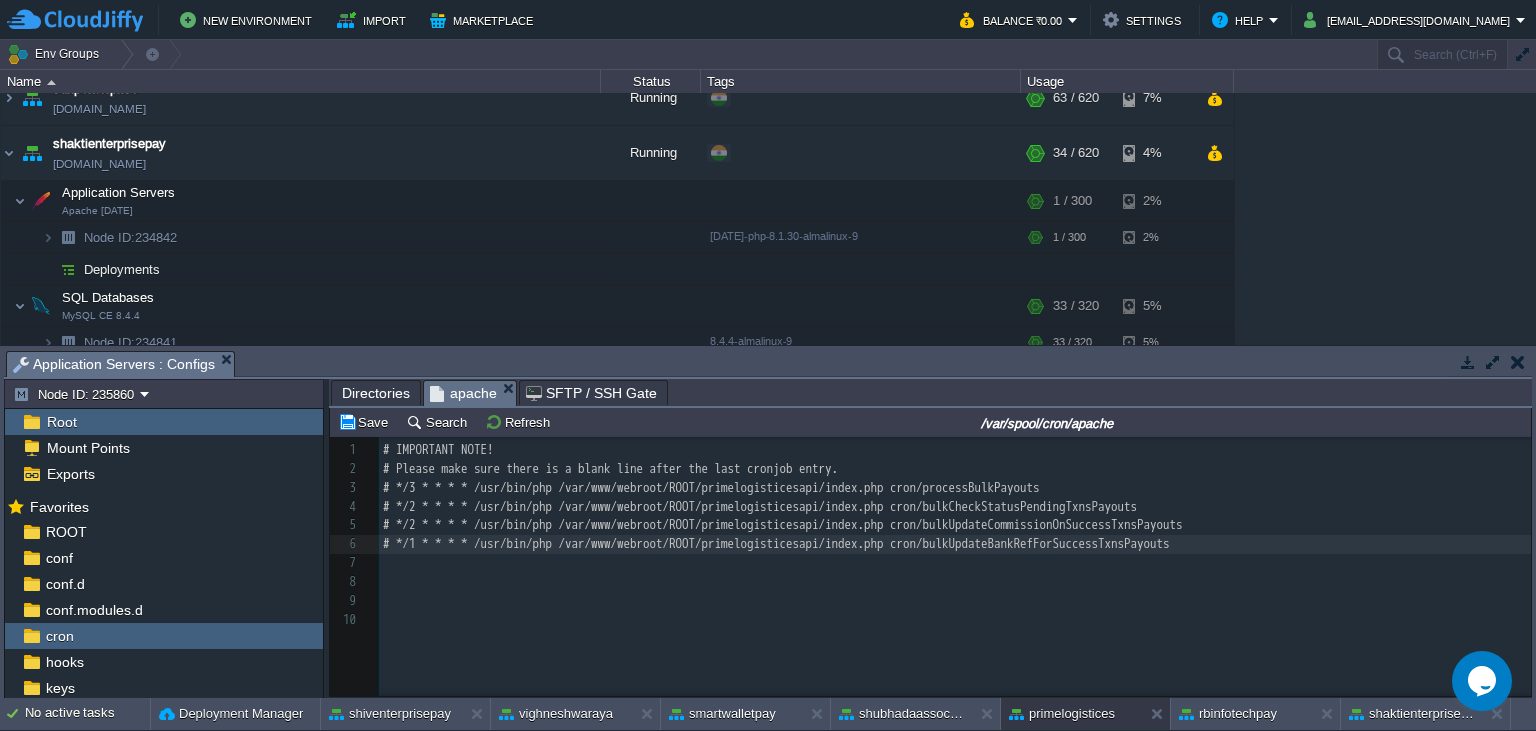 type on "*/1 * * * * /usr/bin/php /var/www/webroot/ROOT/primelogisticesapi/index.php cron/bulkUpdateBankRefForSuccessTxnsPayouts" 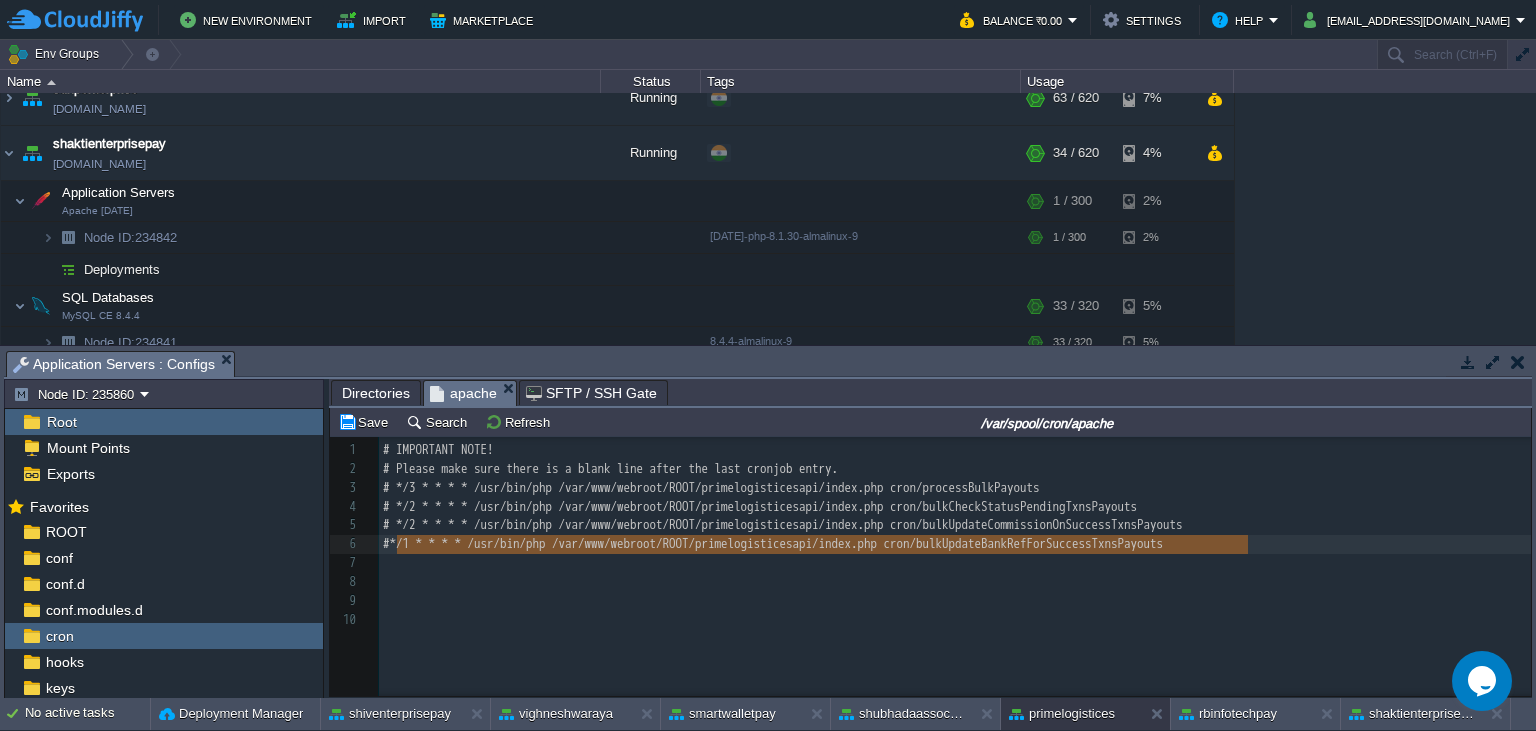 scroll, scrollTop: 0, scrollLeft: 0, axis: both 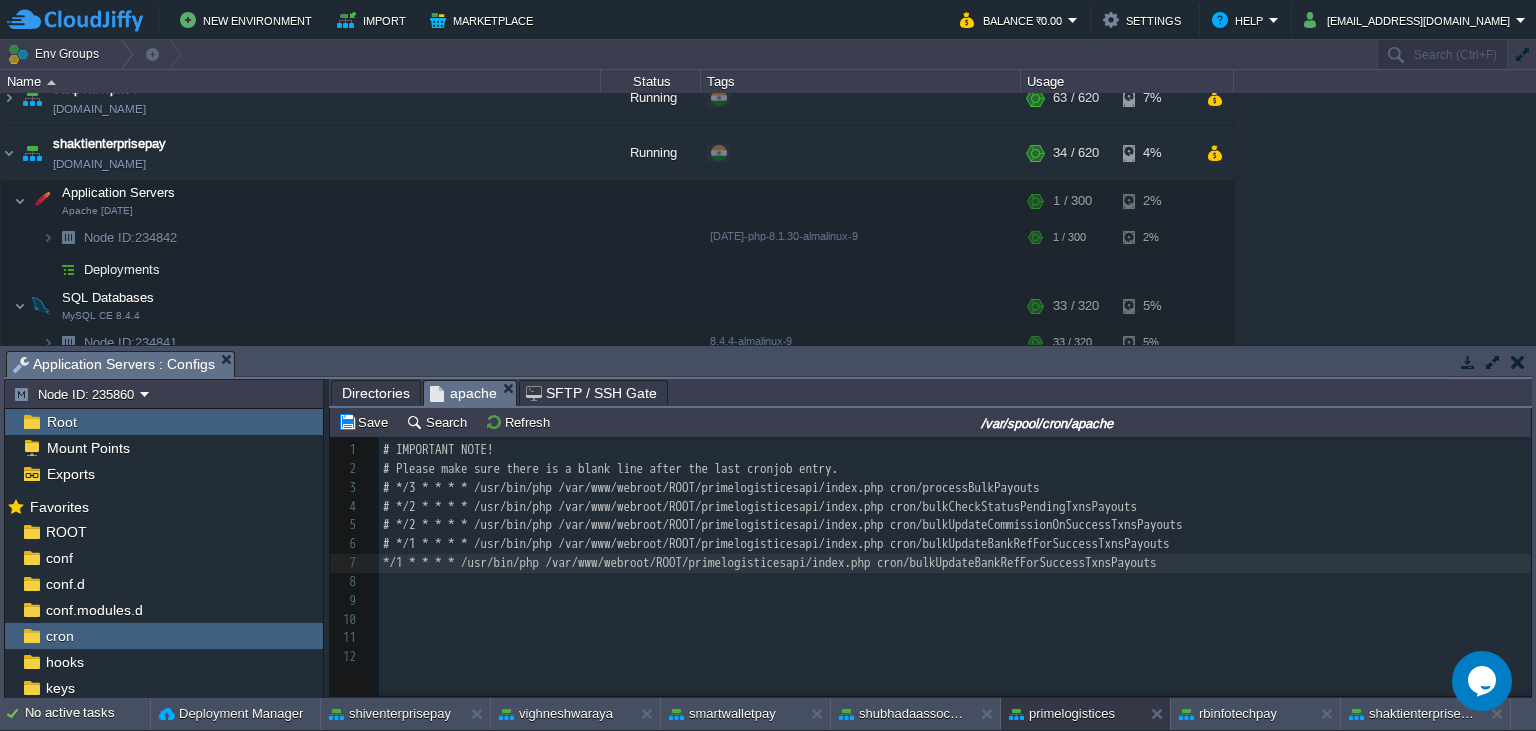 click on "xxxxxxxxxx   1 # IMPORTANT NOTE! 2 # Please make sure there is a blank line after the last cronjob entry. 3 # */3 * * * * /usr/bin/php /var/www/webroot/ROOT/primelogisticesapi/index.php cron/processBulkPayouts 4 # */2 * * * * /usr/bin/php /var/www/webroot/ROOT/primelogisticesapi/index.php cron/bulkCheckStatusPendingTxnsPayouts 5 # */2 * * * * /usr/bin/php /var/www/webroot/ROOT/primelogisticesapi/index.php cron/bulkUpdateCommissionOnSuccessTxnsPayouts 6 # */1 * * * * /usr/bin/php /var/www/webroot/ROOT/primelogisticesapi/index.php cron/bulkUpdateBankRefForSuccessTxnsPayouts 7 */1 * * * * /usr/bin/php /var/www/webroot/ROOT/primelogisticesapi/index.php cron/bulkUpdateBankRefForSuccessTxnsPayouts 8 ​ 9 ​ 10 ​ 11 ​ 12 ​" at bounding box center [955, 554] 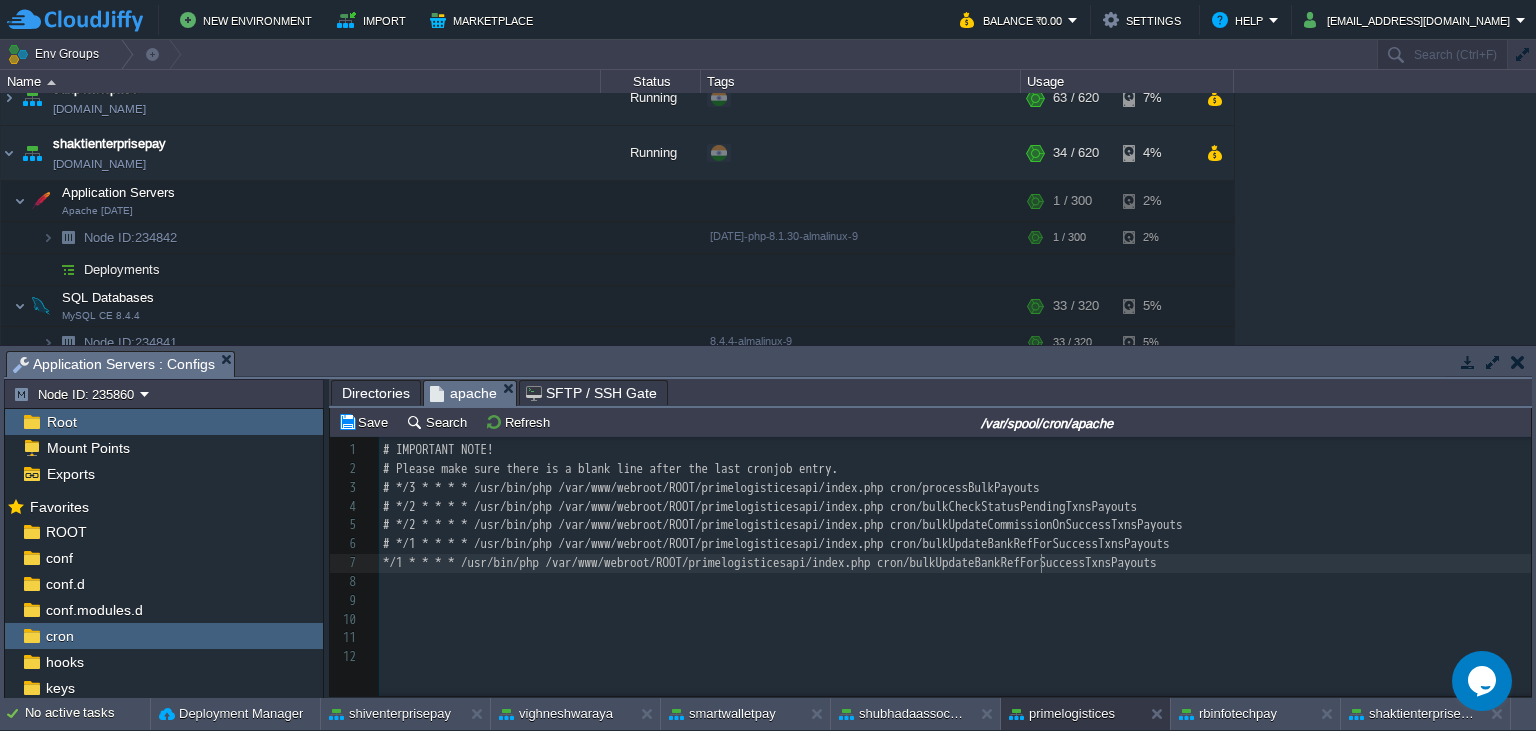 type on "bulkUpdateBankRefForSuccessTxnsPayouts" 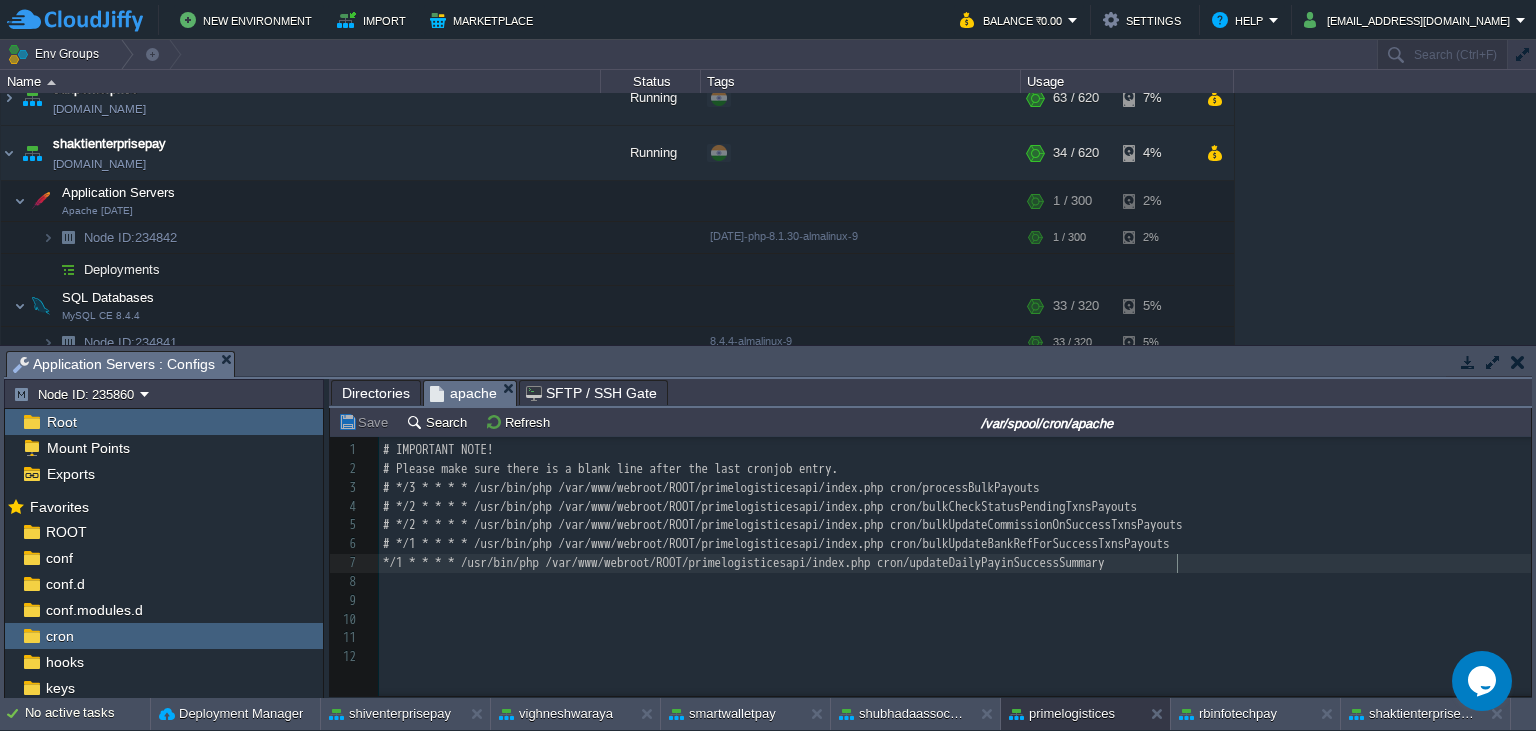 type 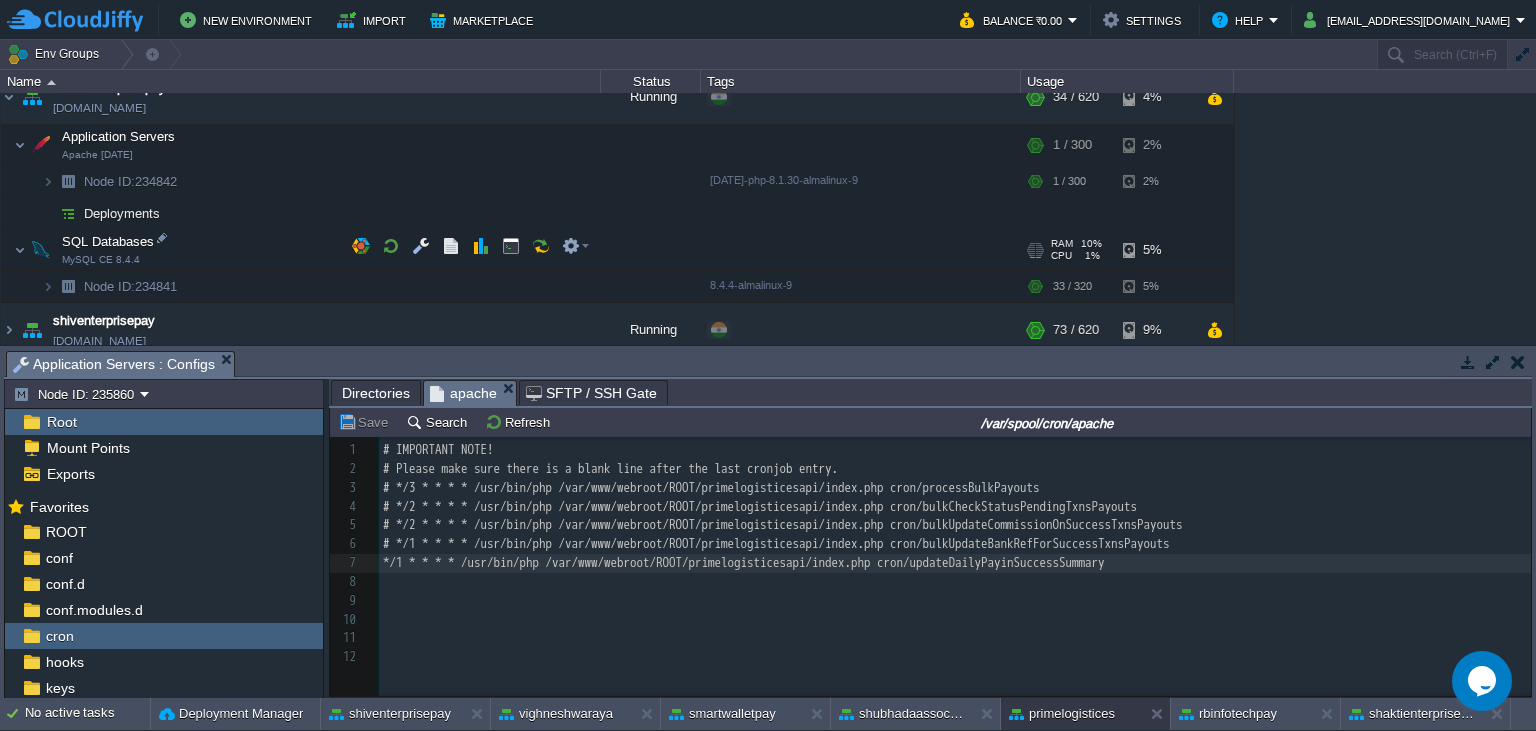 scroll, scrollTop: 1047, scrollLeft: 0, axis: vertical 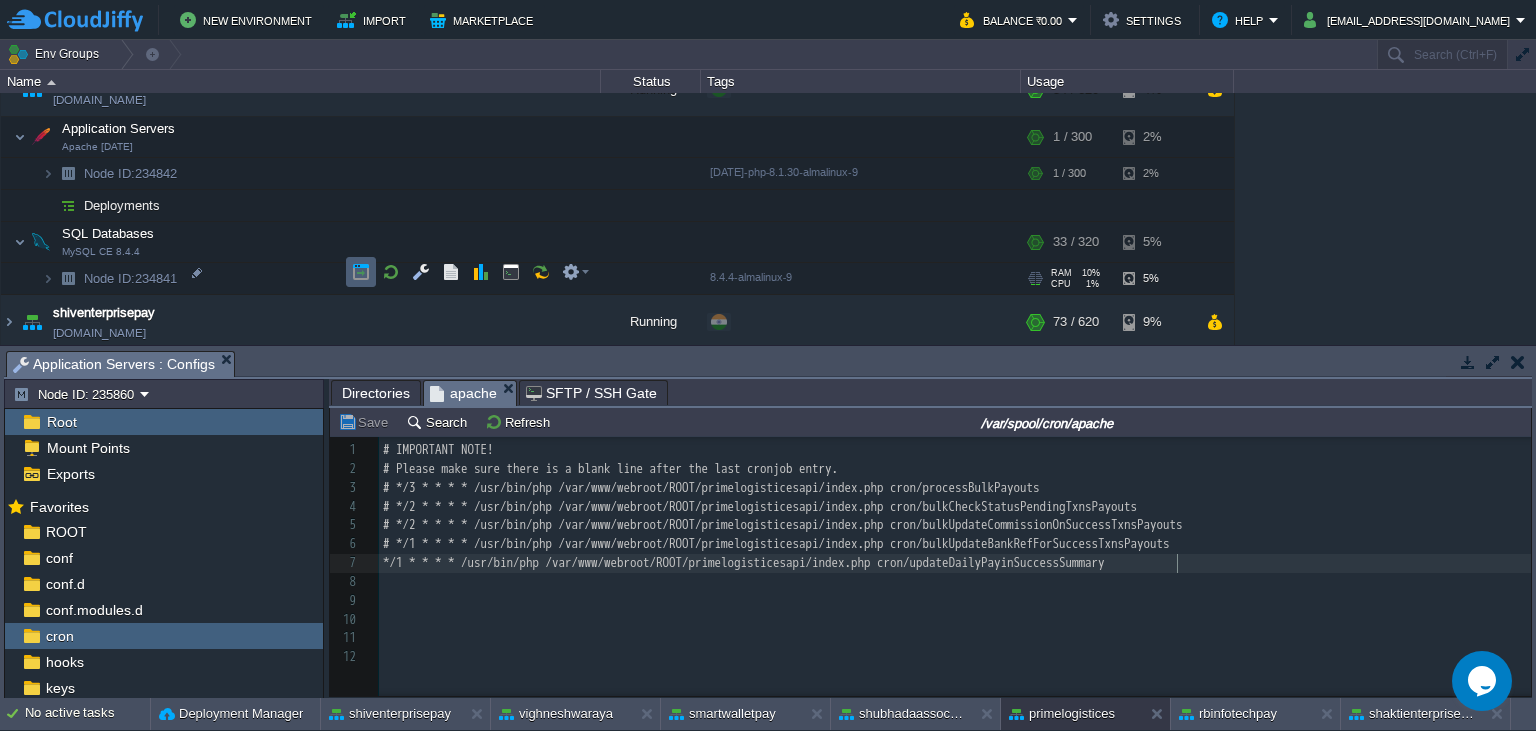 click at bounding box center [361, 272] 